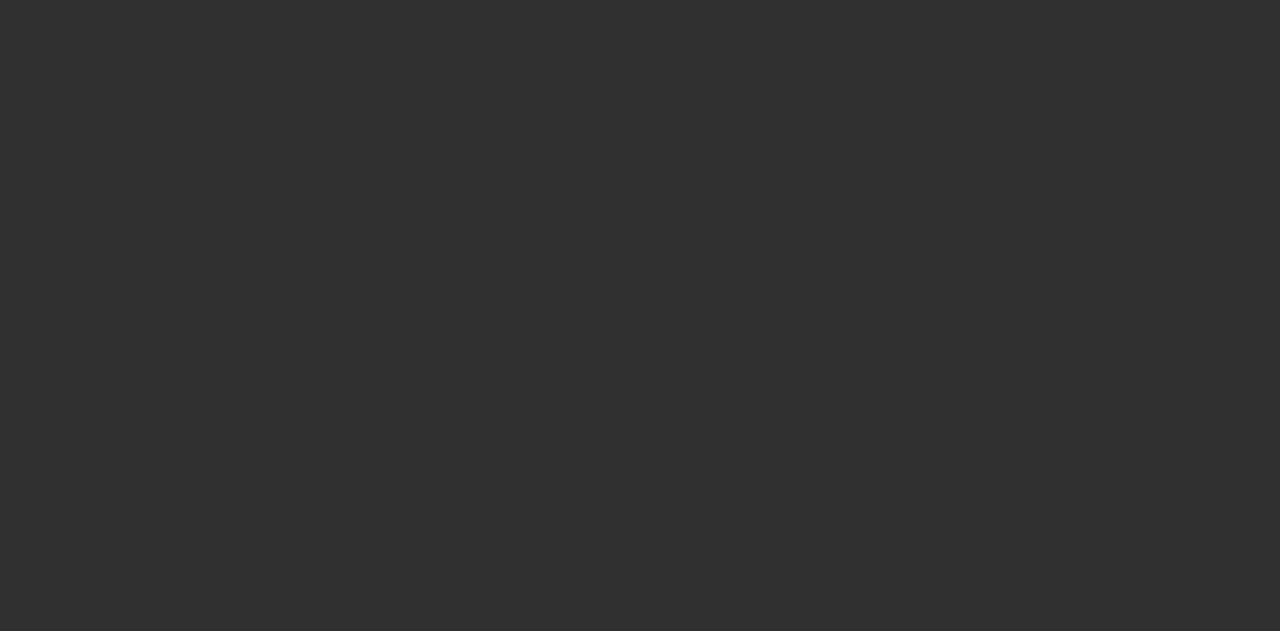 scroll, scrollTop: 0, scrollLeft: 0, axis: both 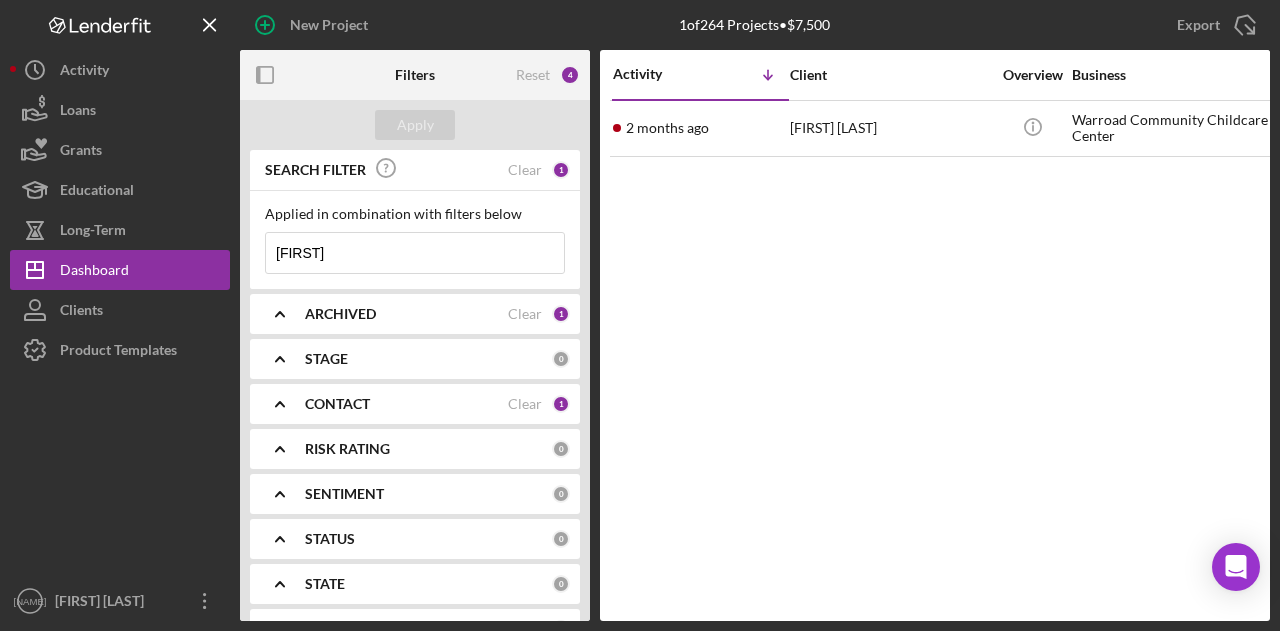 click on "[FIRST]" at bounding box center (415, 253) 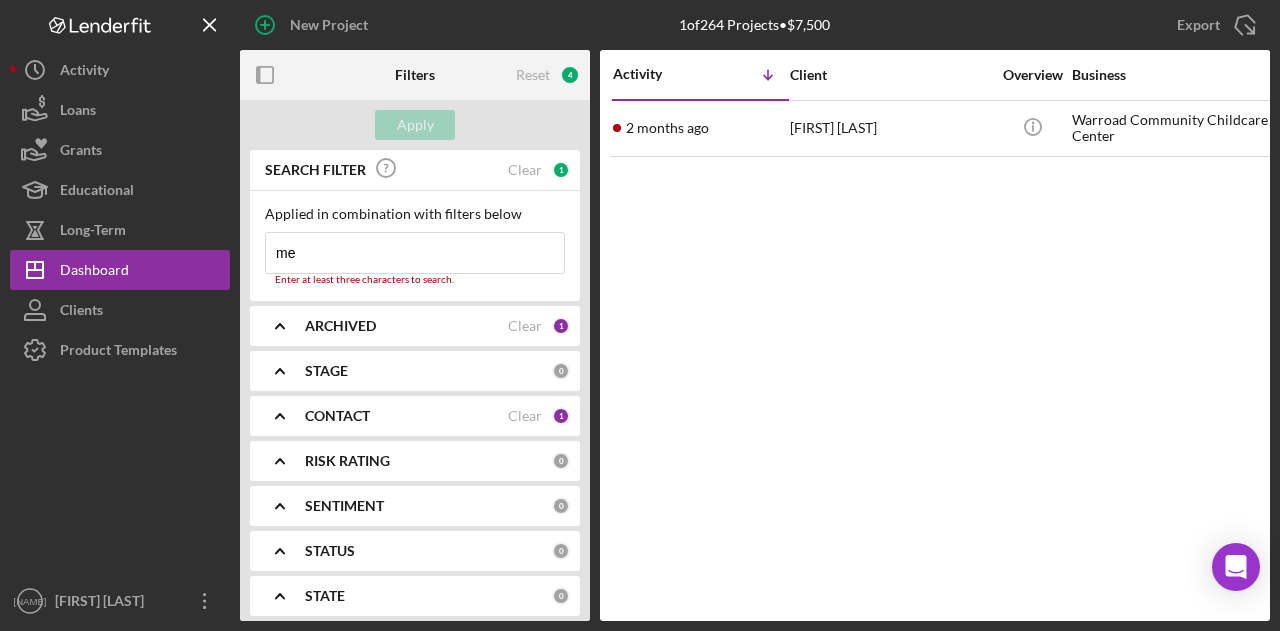 type on "m" 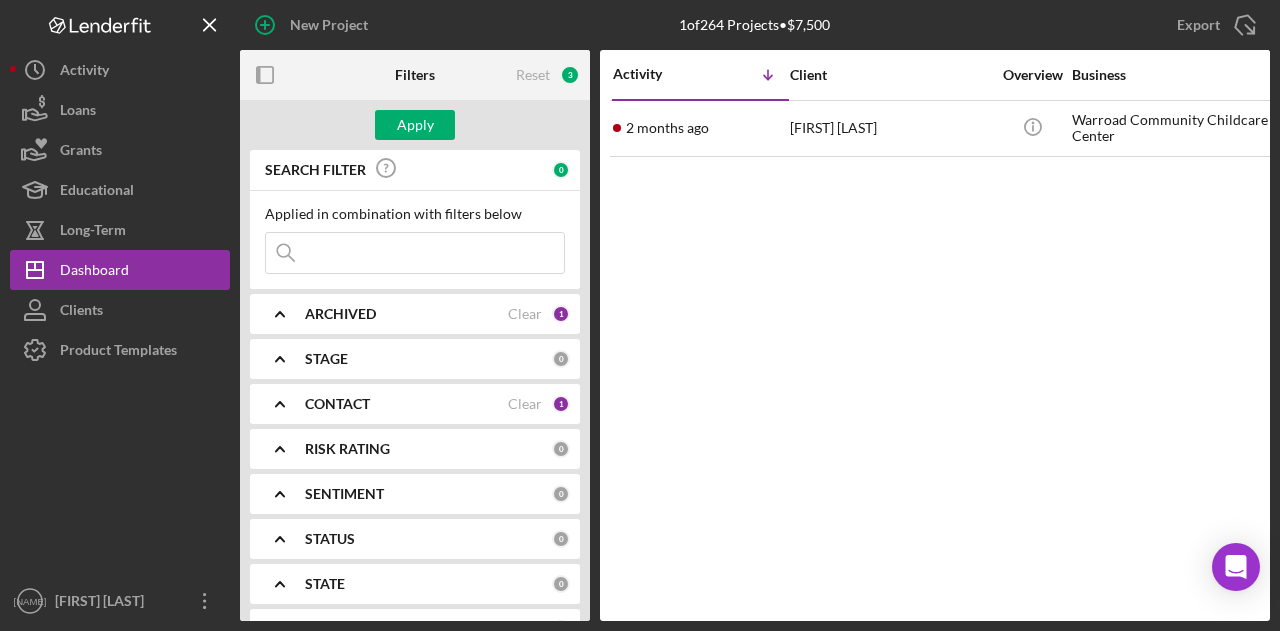 click on "Activity Icon/Table Sort Arrow Client Overview Business Contact Product Category Amount Started Closing Checklist Stage Status Sentiment Risk Rating Funded Resolution Resolved State View Archived 2 months ago [FIRST] [LAST] [FIRST] [LAST] Icon/Info Warroad Community Childcare Center KM Child Care Economic Development Grant Grant $7,500 [DATE] 2 months Open Ongoing 5 No [STATE] Icon/Navigate" at bounding box center (935, 335) 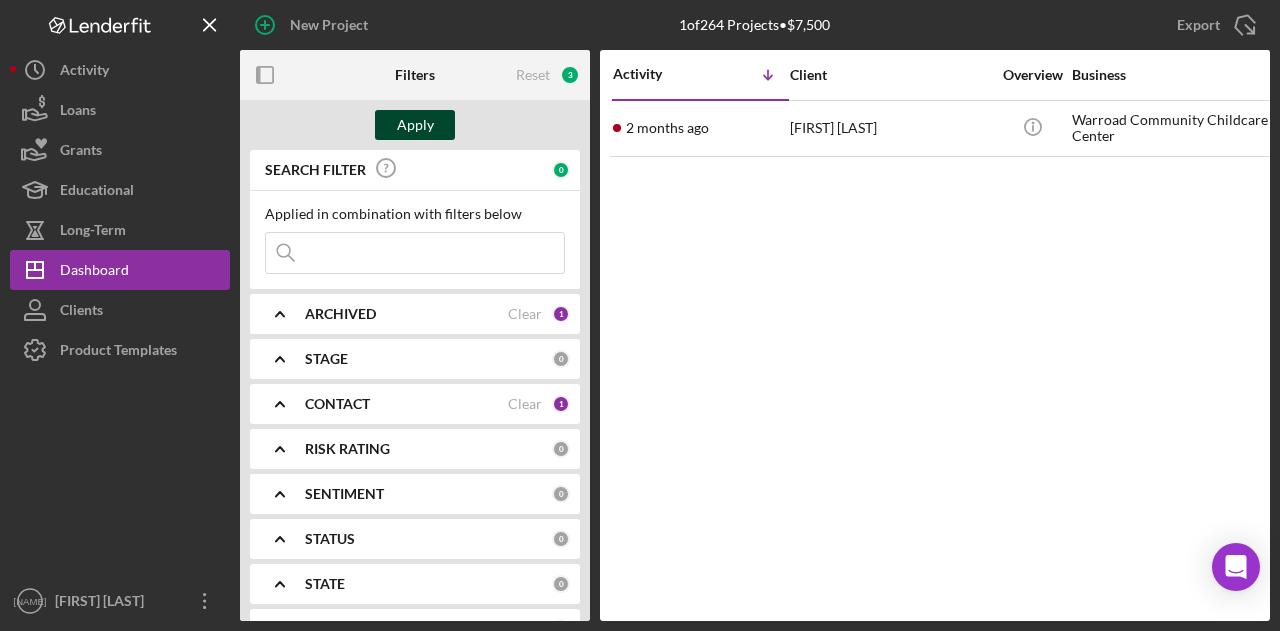click on "Apply" at bounding box center [415, 125] 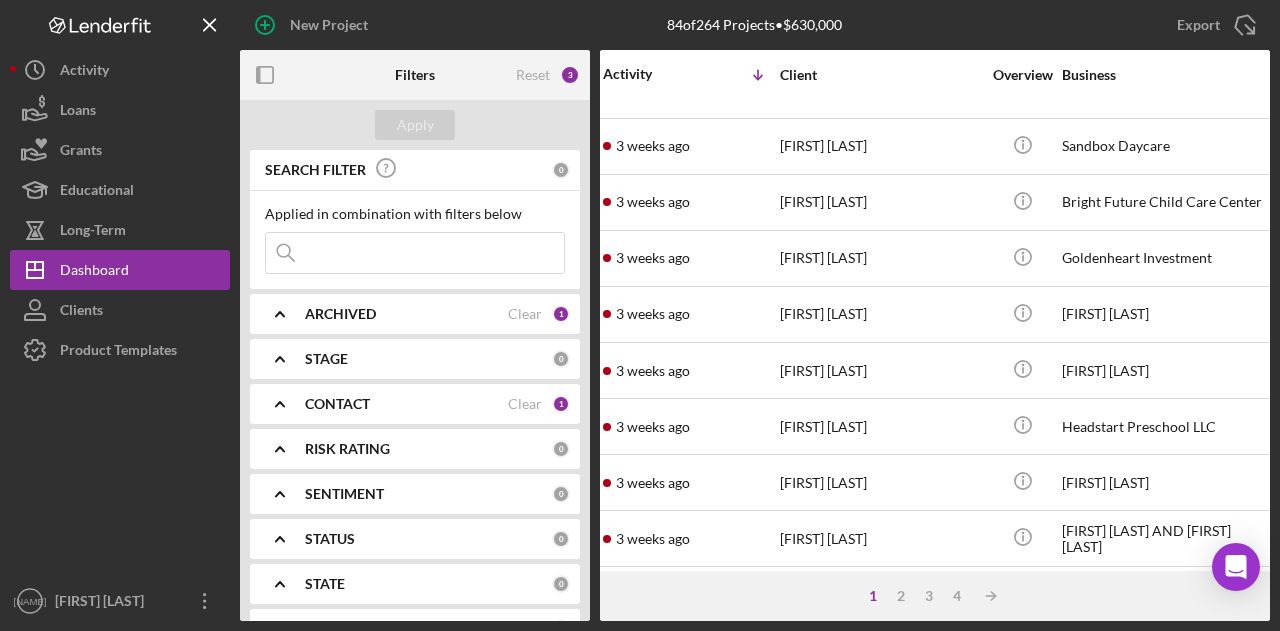 scroll, scrollTop: 940, scrollLeft: 10, axis: both 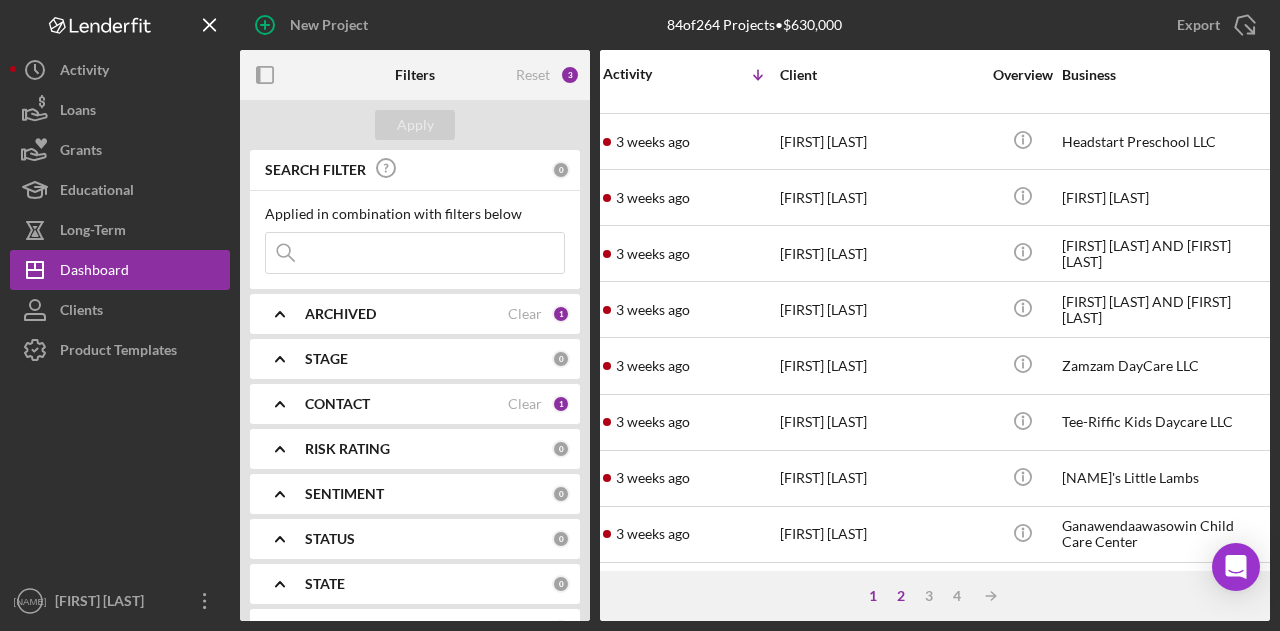 click on "2" at bounding box center [901, 596] 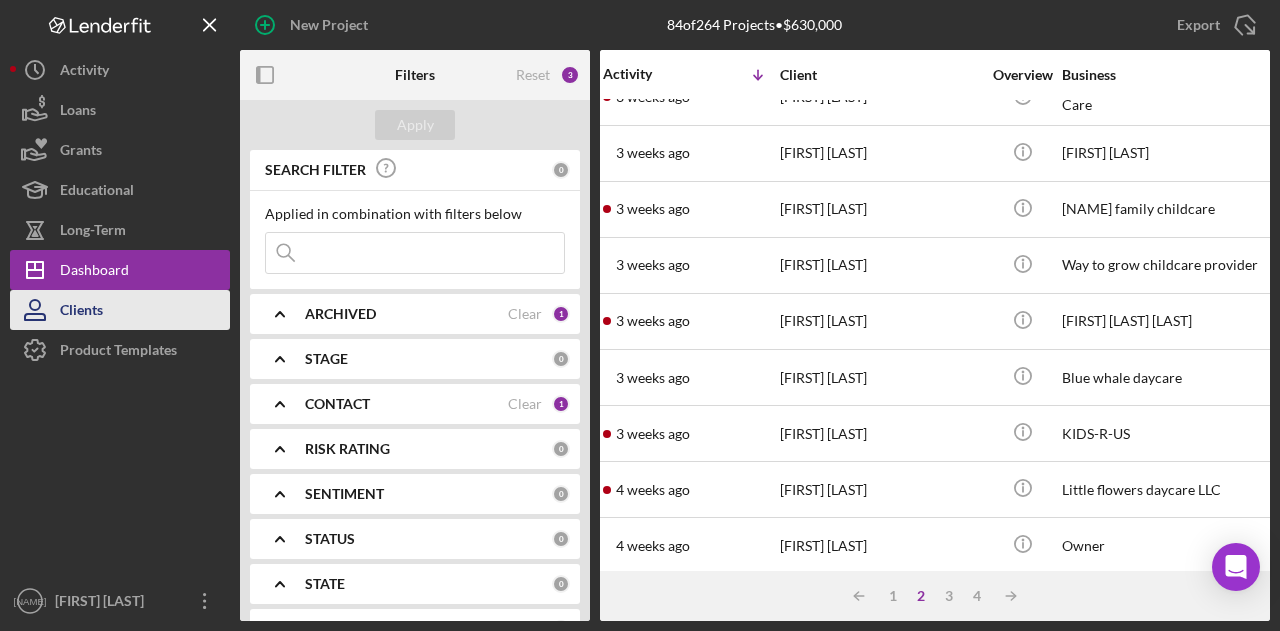 scroll, scrollTop: 684, scrollLeft: 10, axis: both 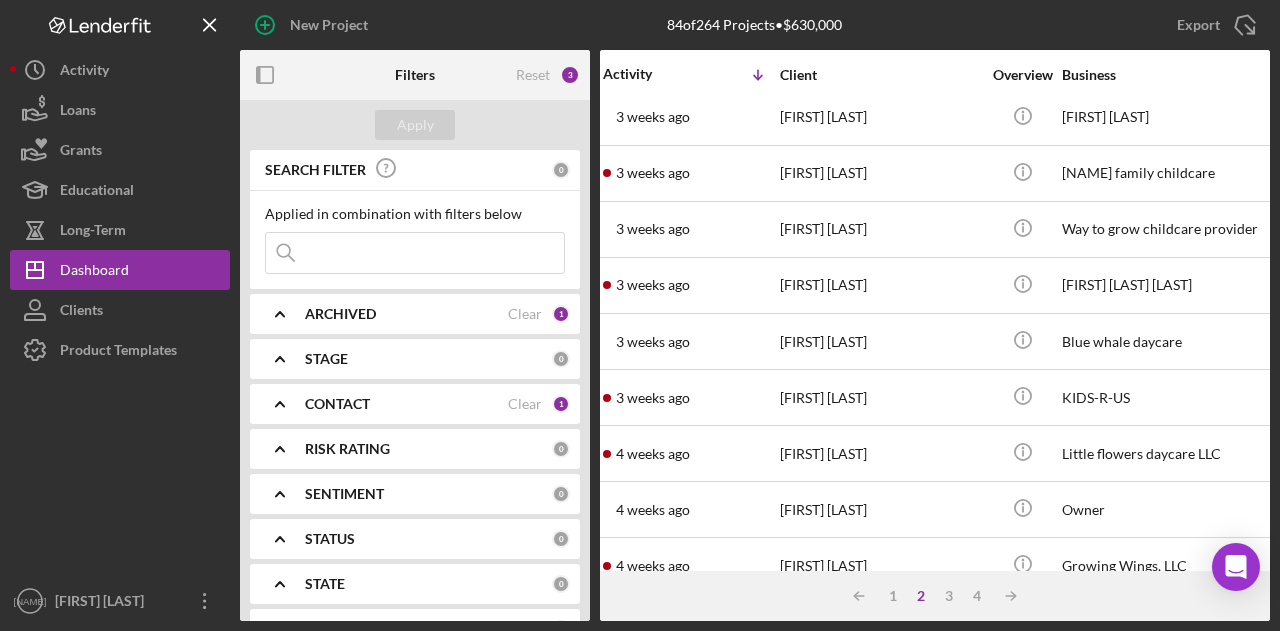 click at bounding box center (415, 253) 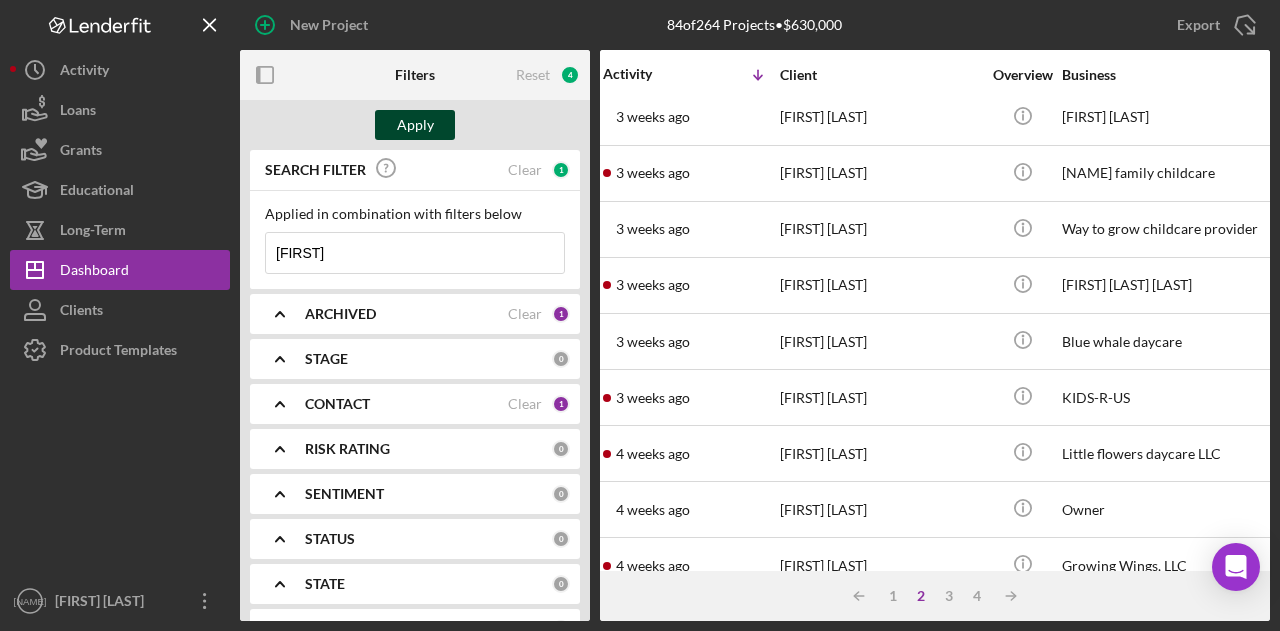 click on "Apply" at bounding box center [415, 125] 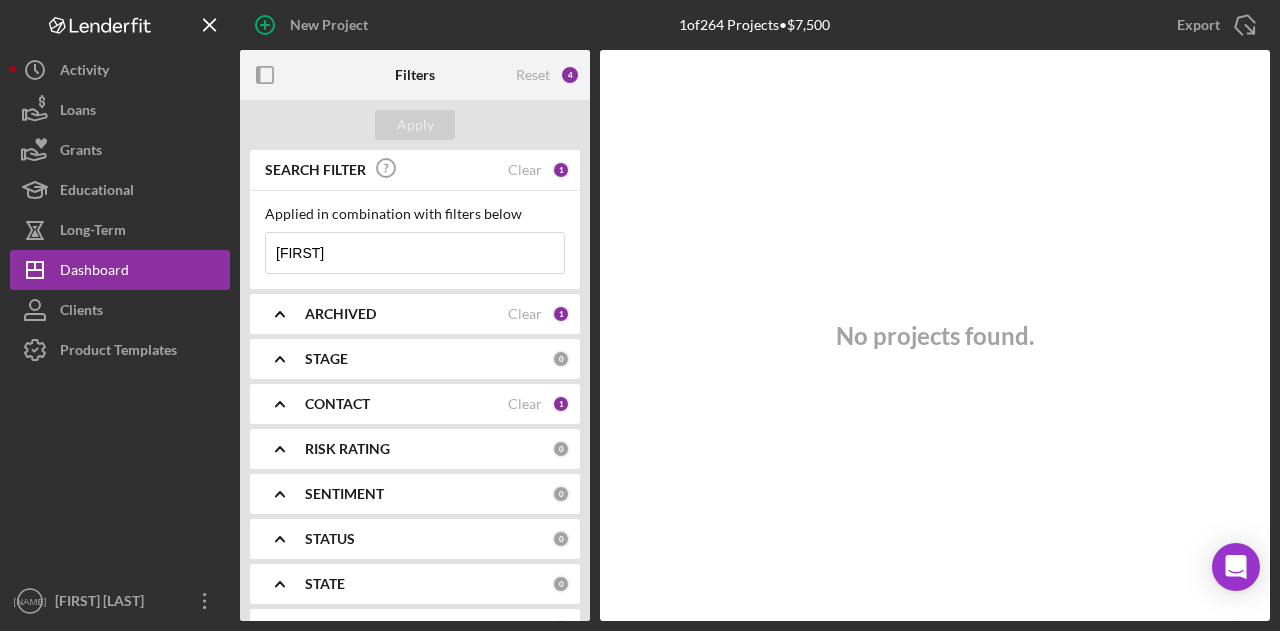 click on "[FIRST]" at bounding box center (415, 253) 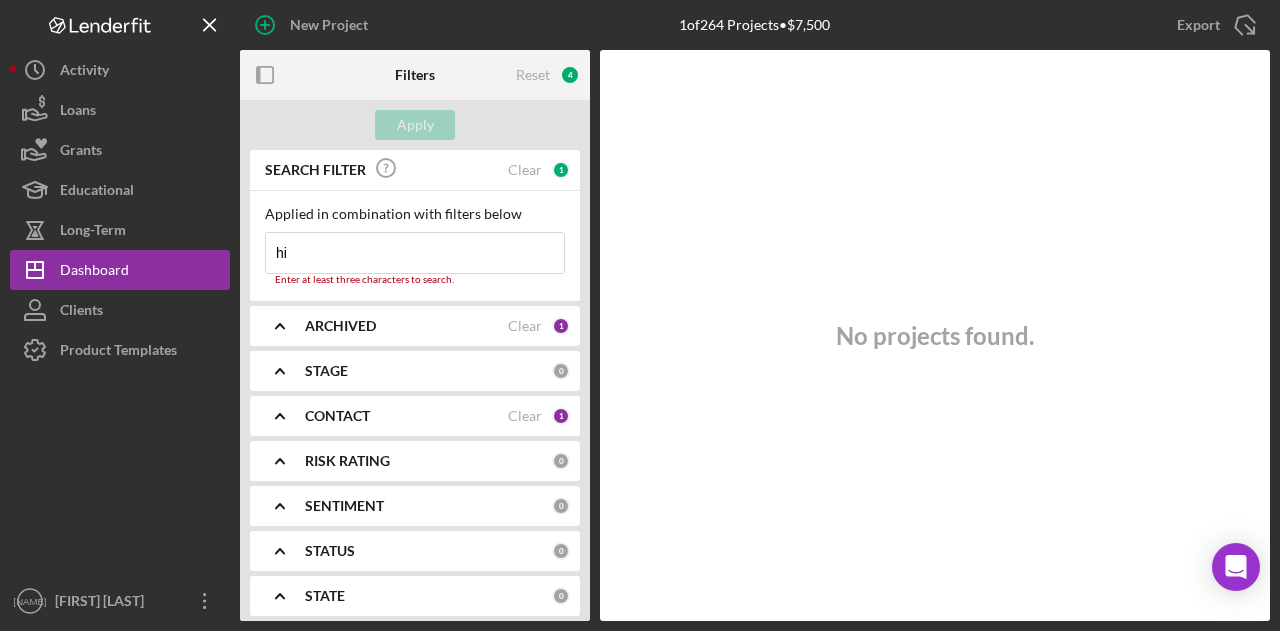 type on "h" 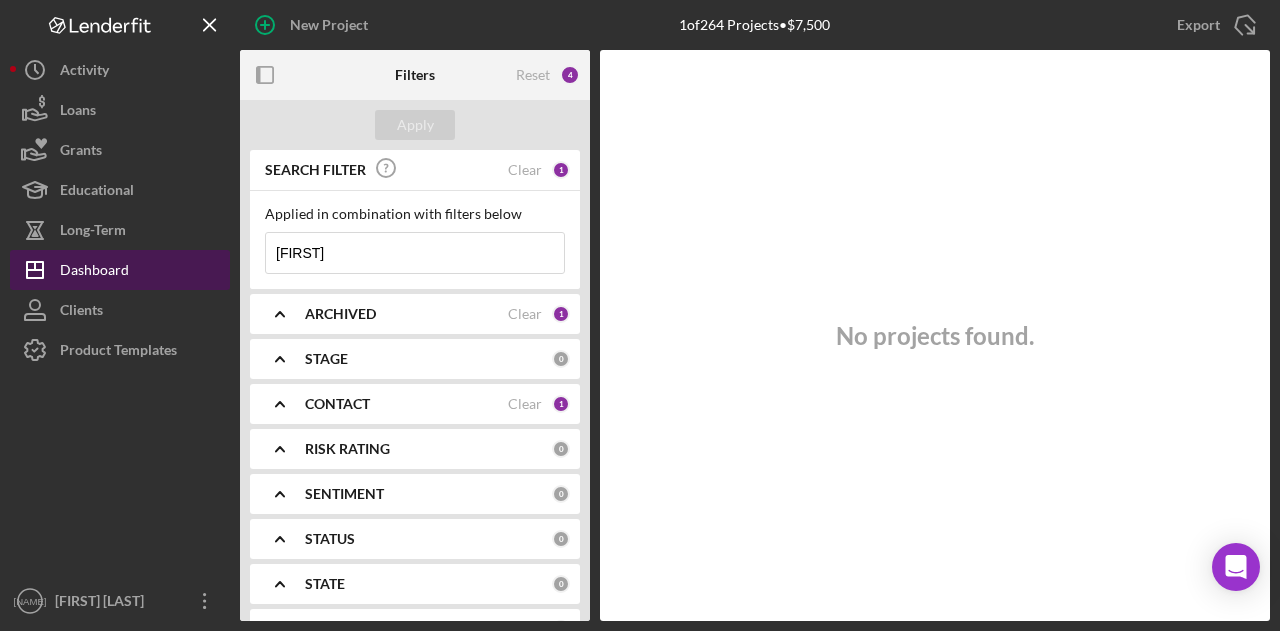 click on "Icon/Dashboard Dashboard" at bounding box center [120, 270] 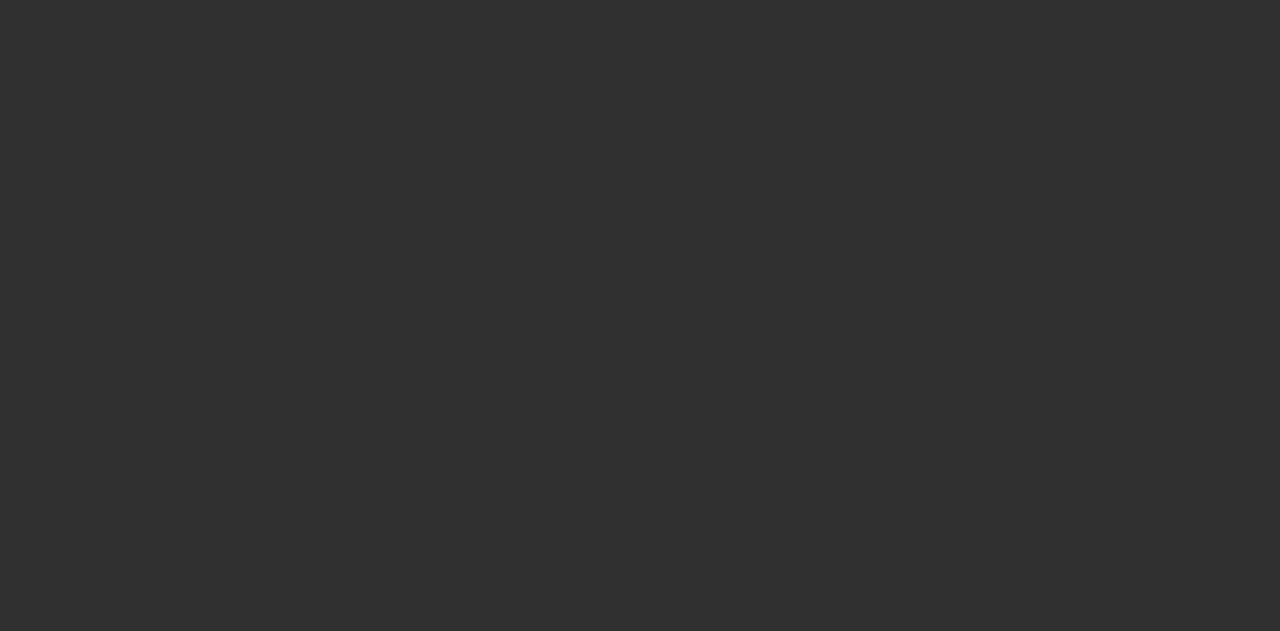 scroll, scrollTop: 0, scrollLeft: 0, axis: both 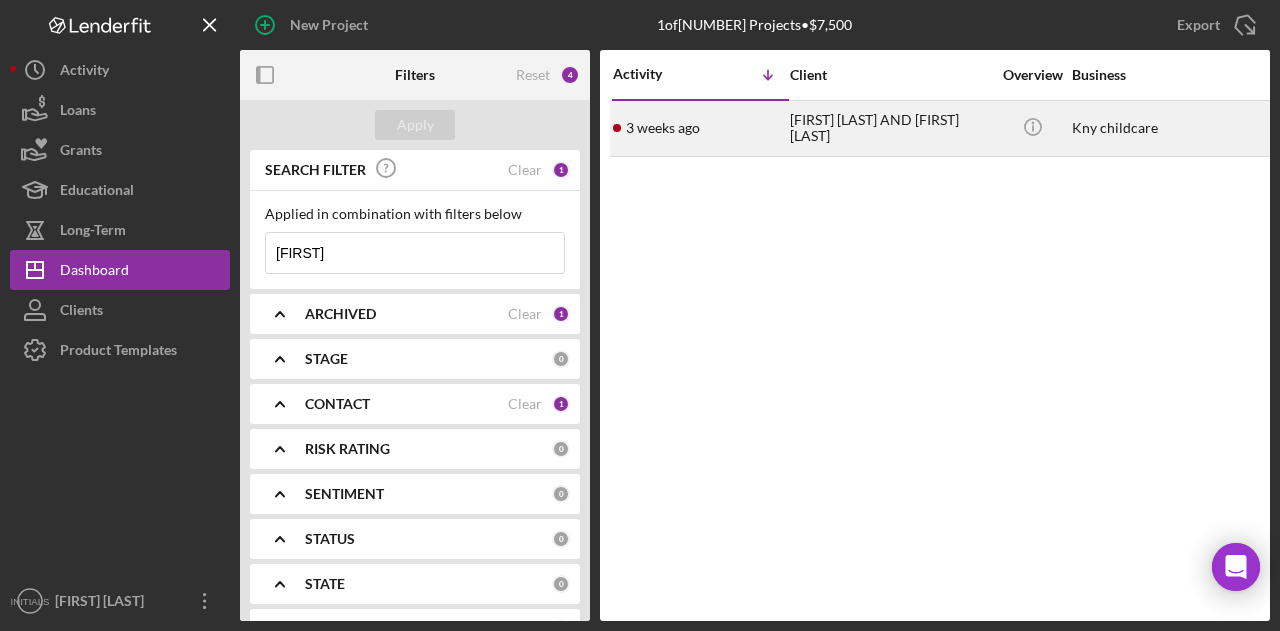 click on "3 weeks ago" at bounding box center [663, 128] 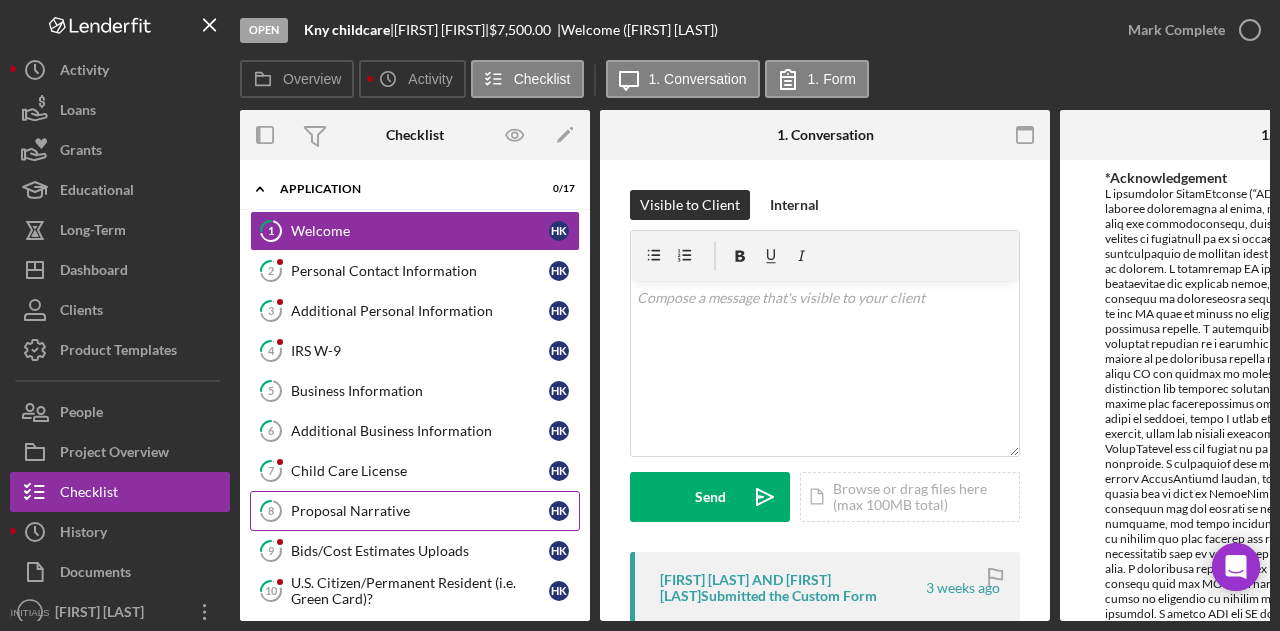 click on "Proposal Narrative" at bounding box center (420, 511) 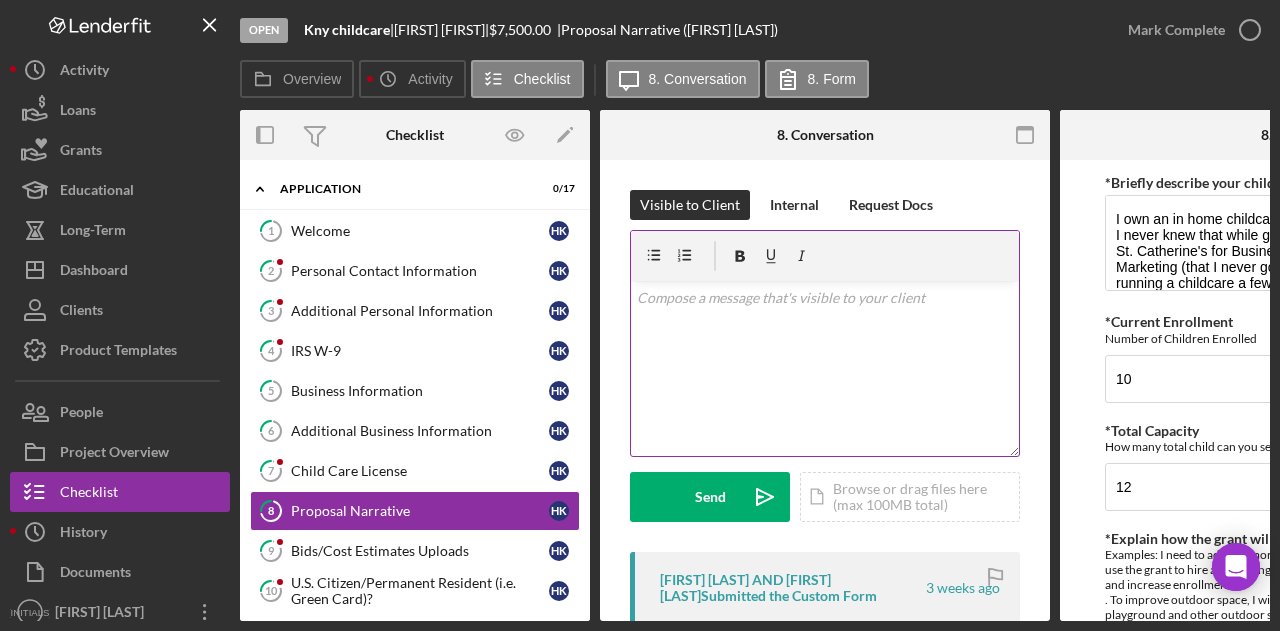 scroll, scrollTop: 0, scrollLeft: 240, axis: horizontal 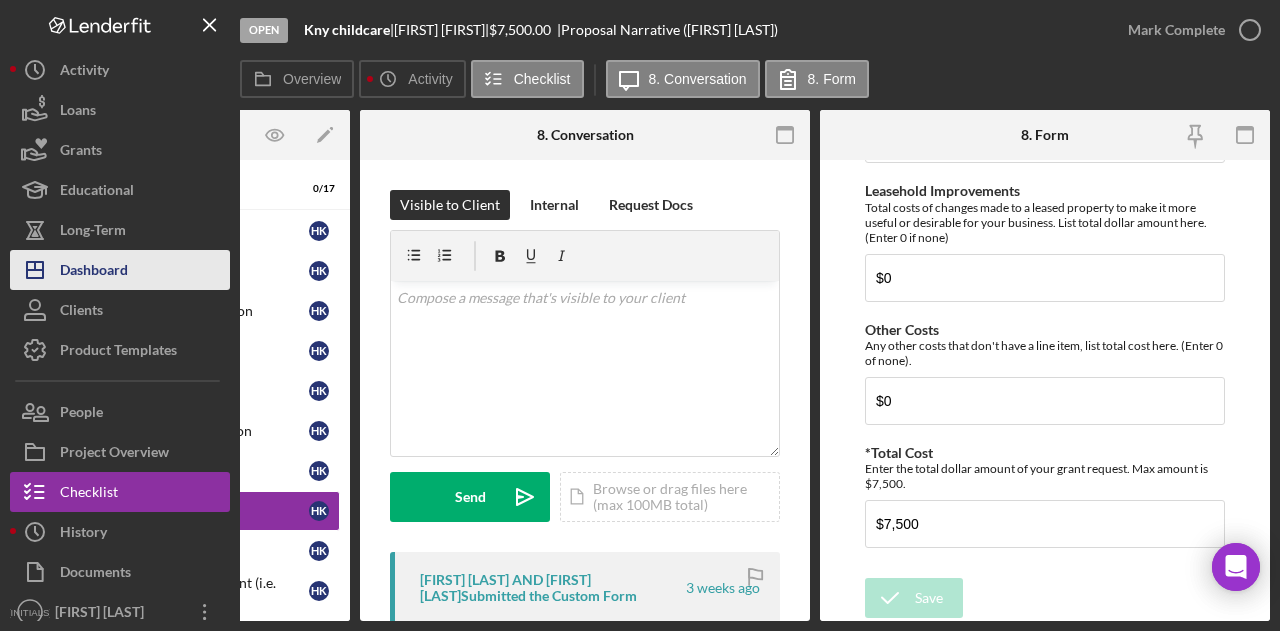 click on "Dashboard" at bounding box center [94, 272] 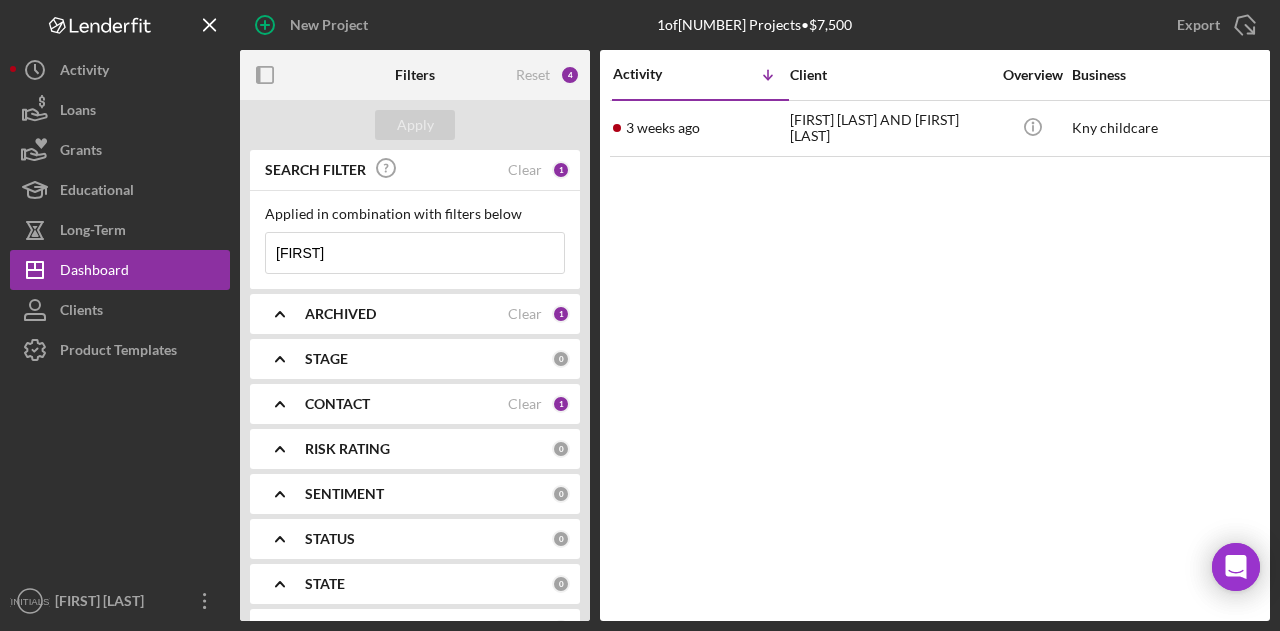 click on "[FIRST]" at bounding box center [415, 253] 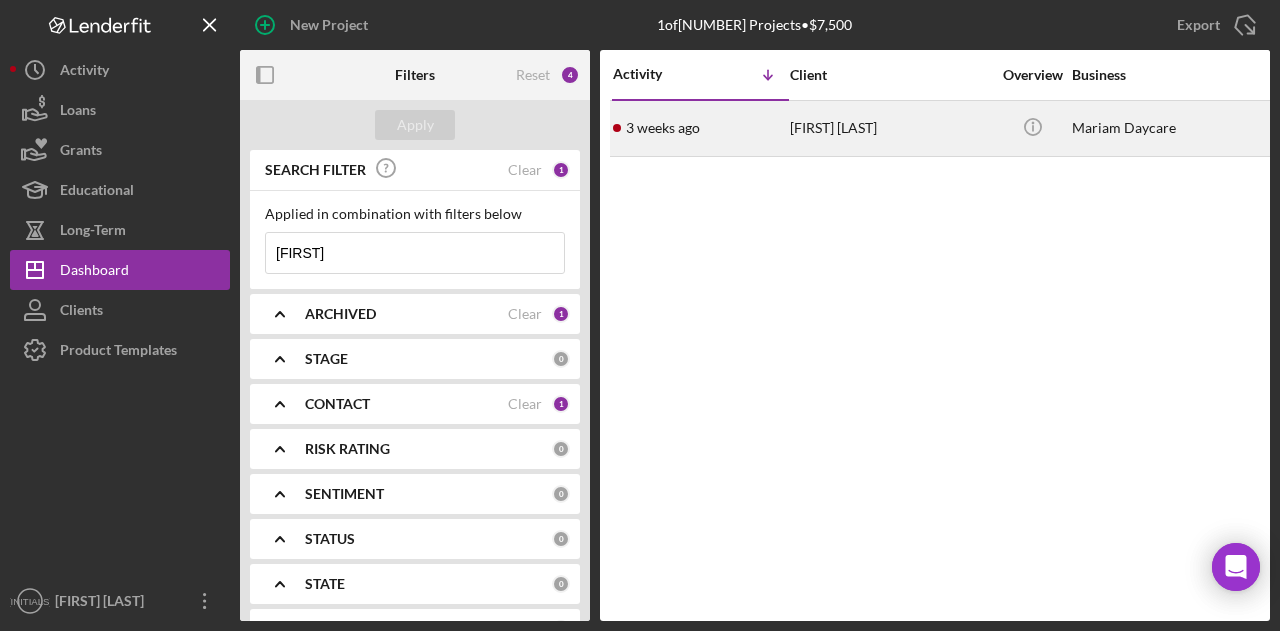 type on "[FIRST]" 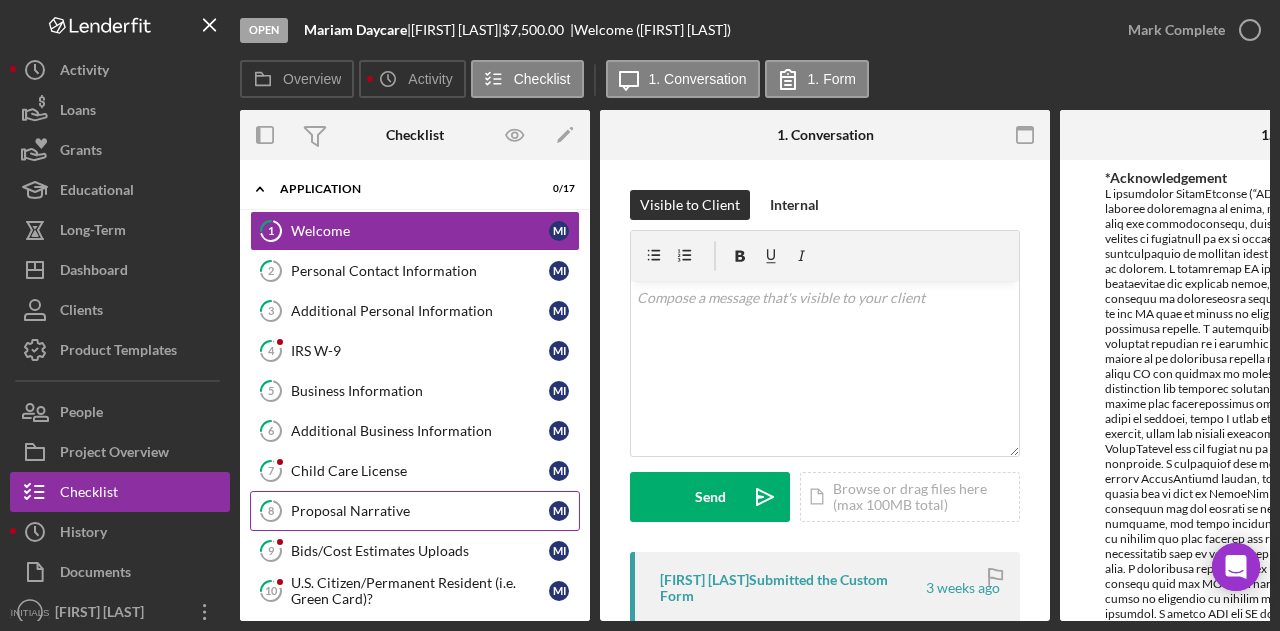 click on "Proposal Narrative" at bounding box center [420, 511] 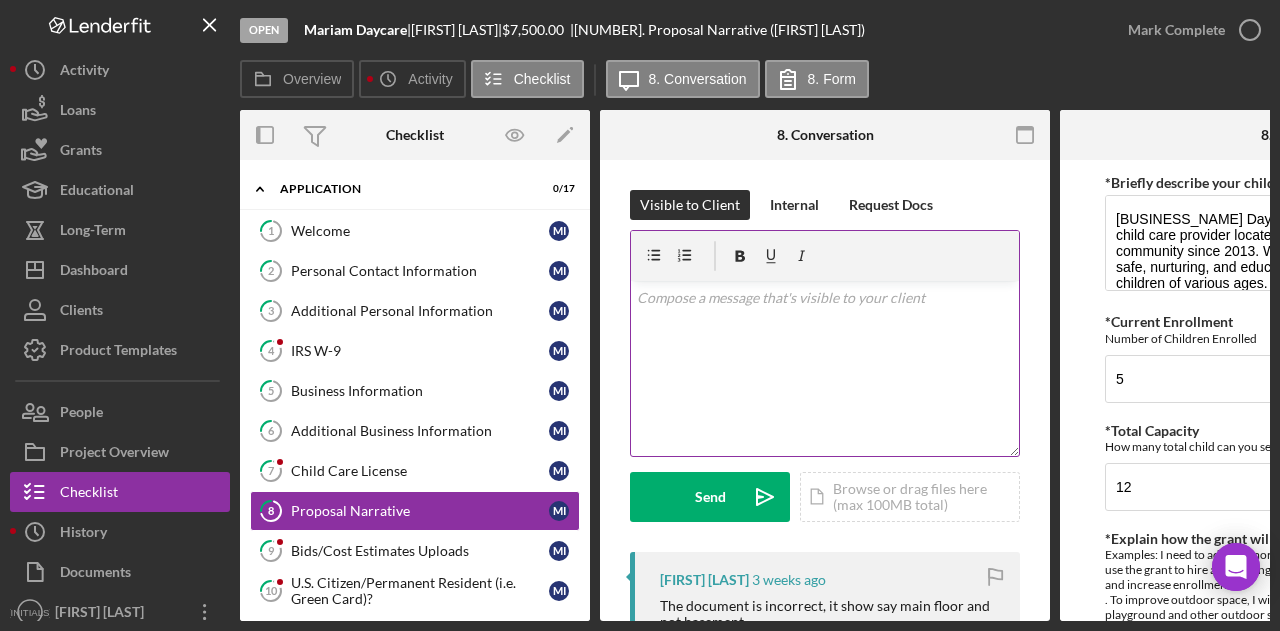 scroll, scrollTop: 0, scrollLeft: 240, axis: horizontal 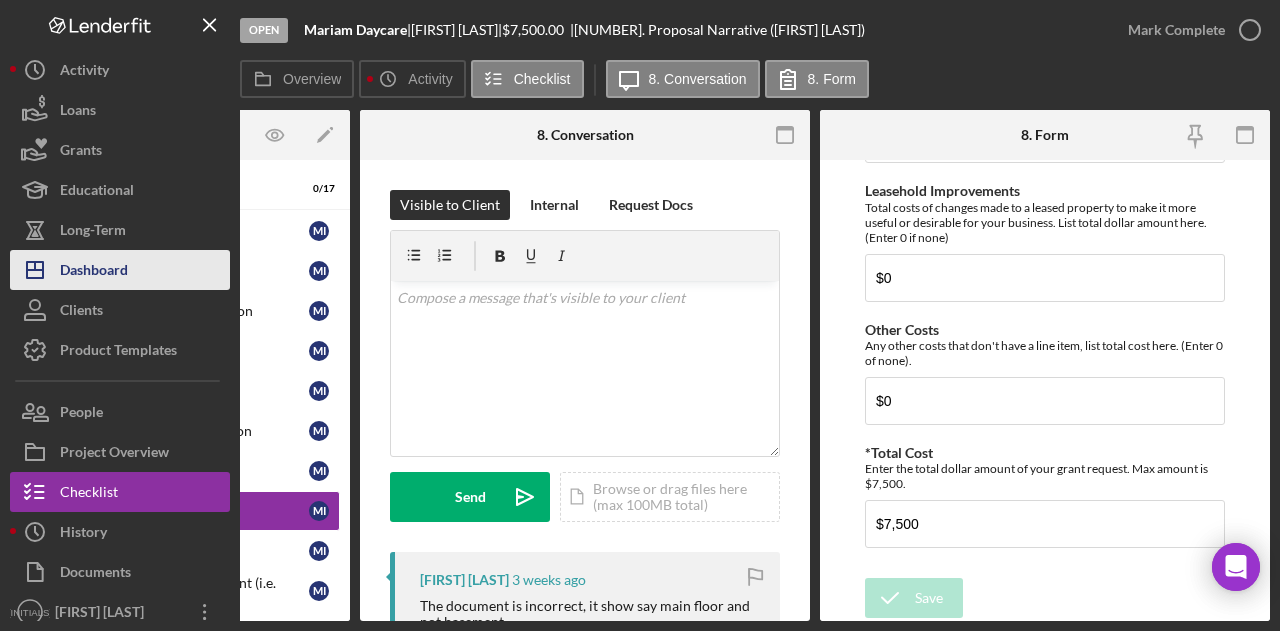 click on "Dashboard" at bounding box center [94, 272] 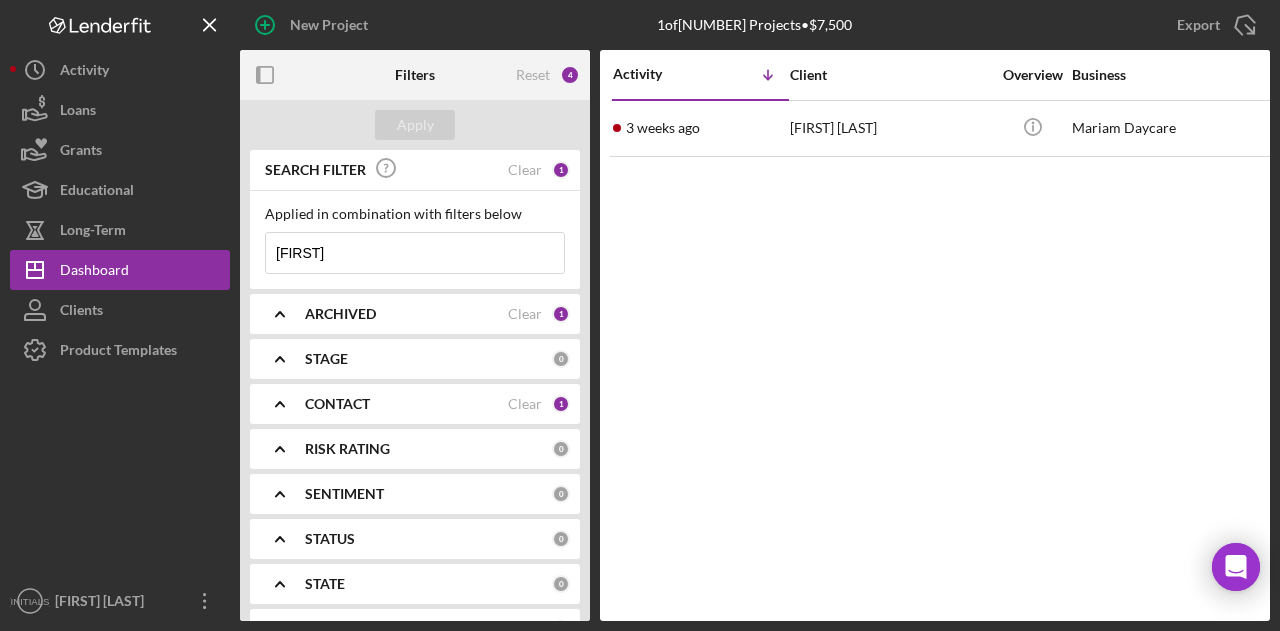 click on "[FIRST]" at bounding box center [415, 253] 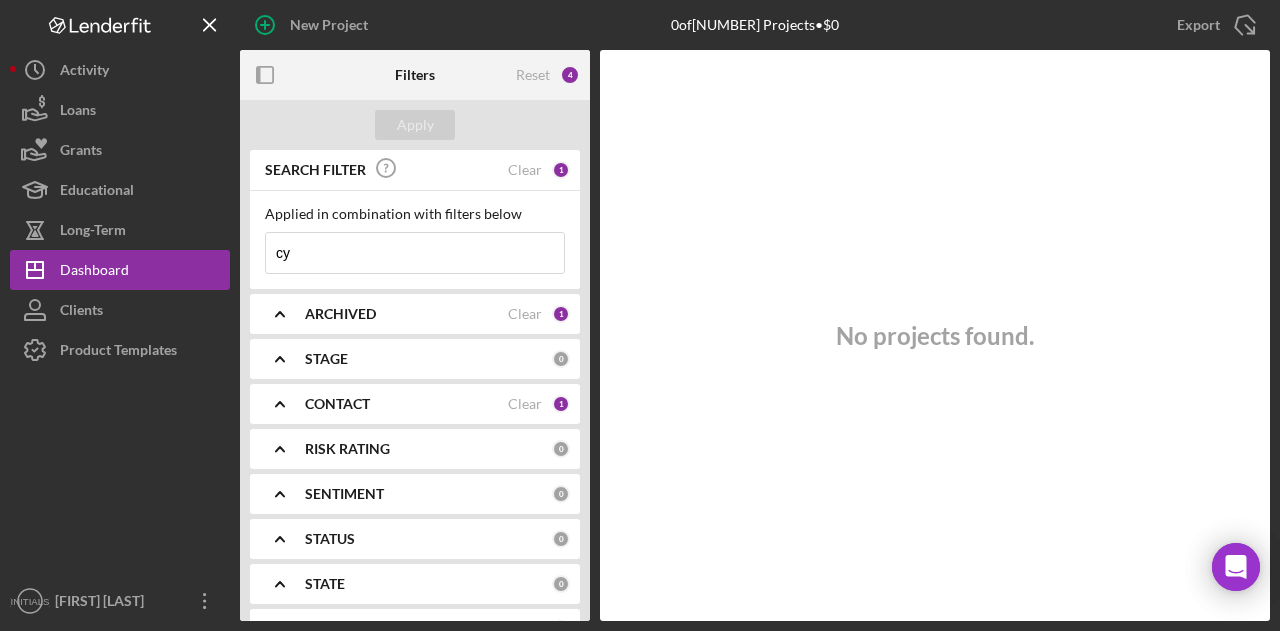 type on "c" 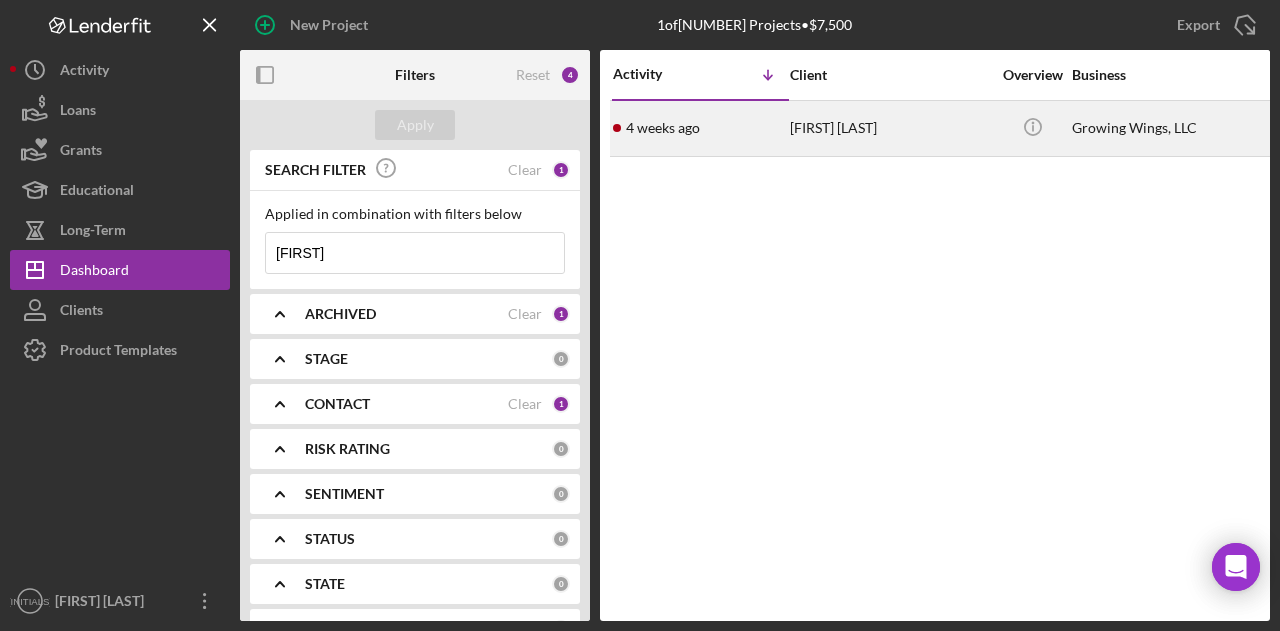 type on "[FIRST]" 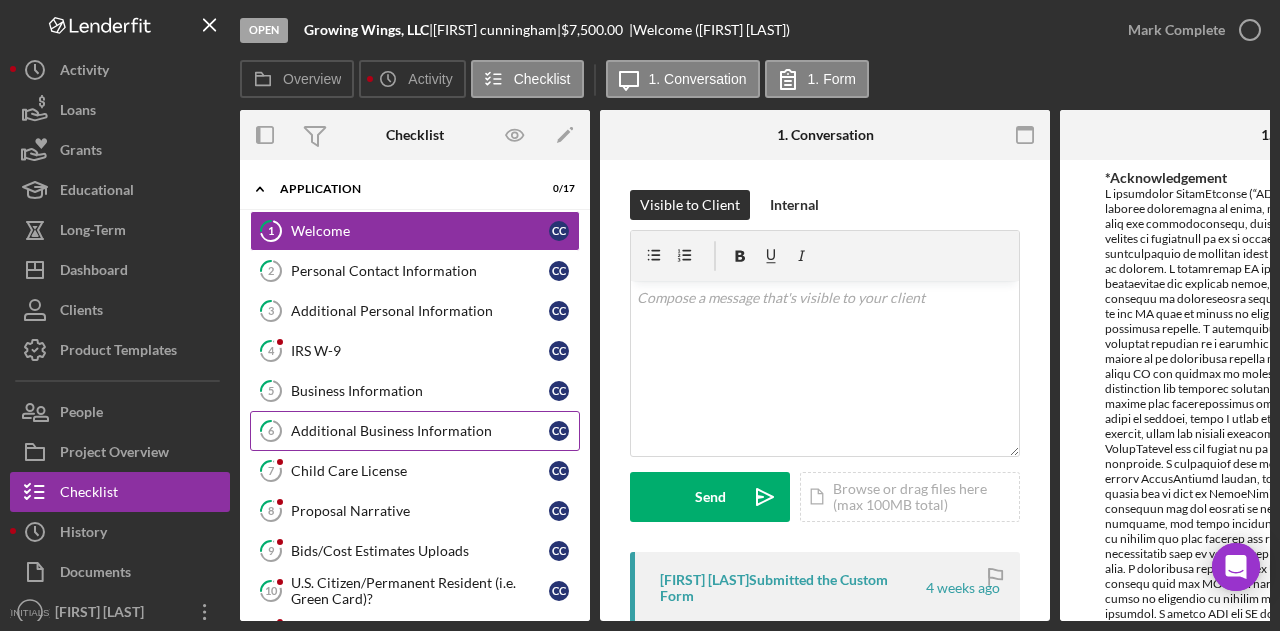 click on "Additional Business Information" at bounding box center (420, 431) 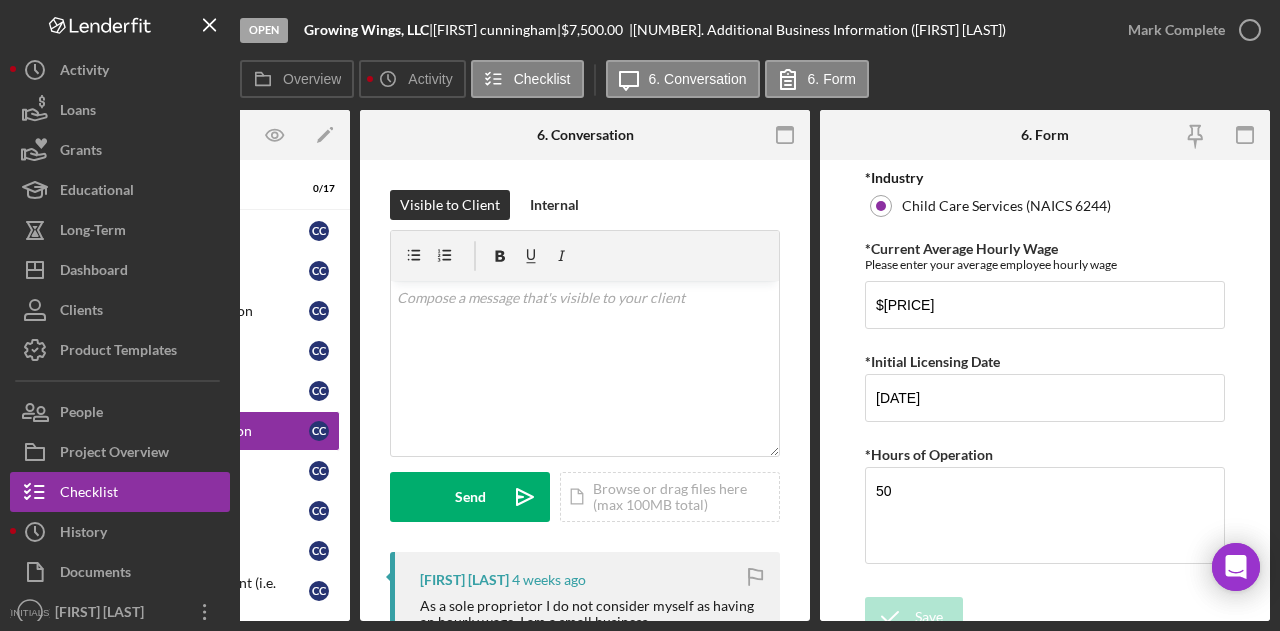 scroll, scrollTop: 0, scrollLeft: 0, axis: both 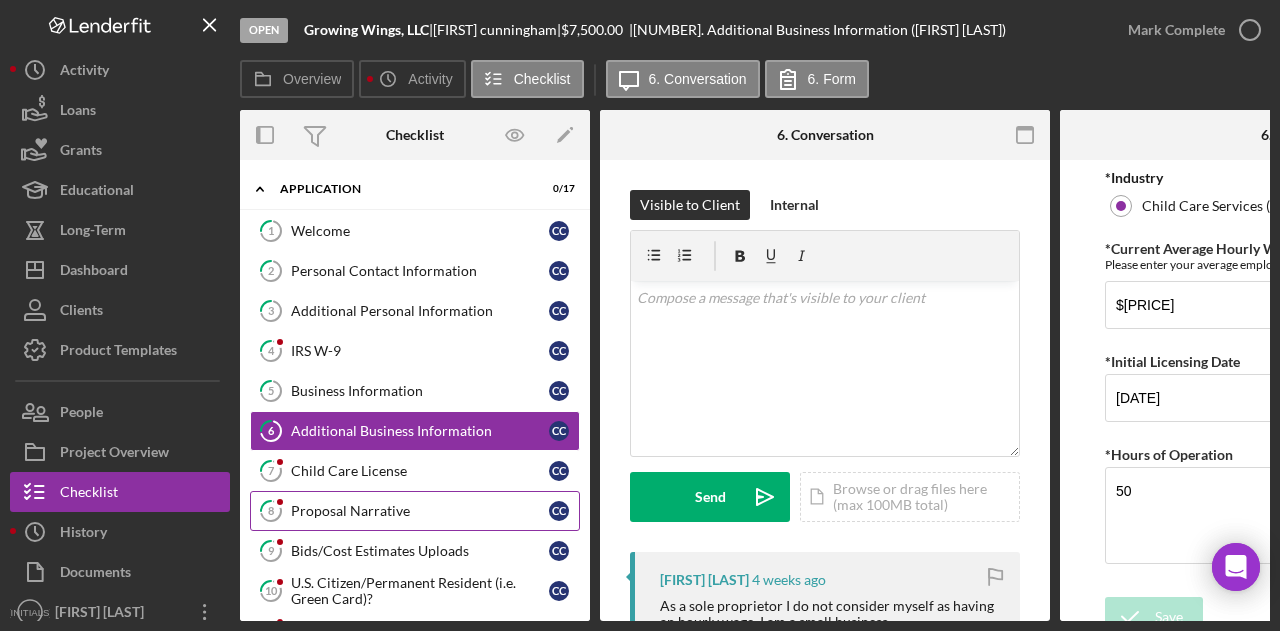 click on "Proposal Narrative" at bounding box center [420, 511] 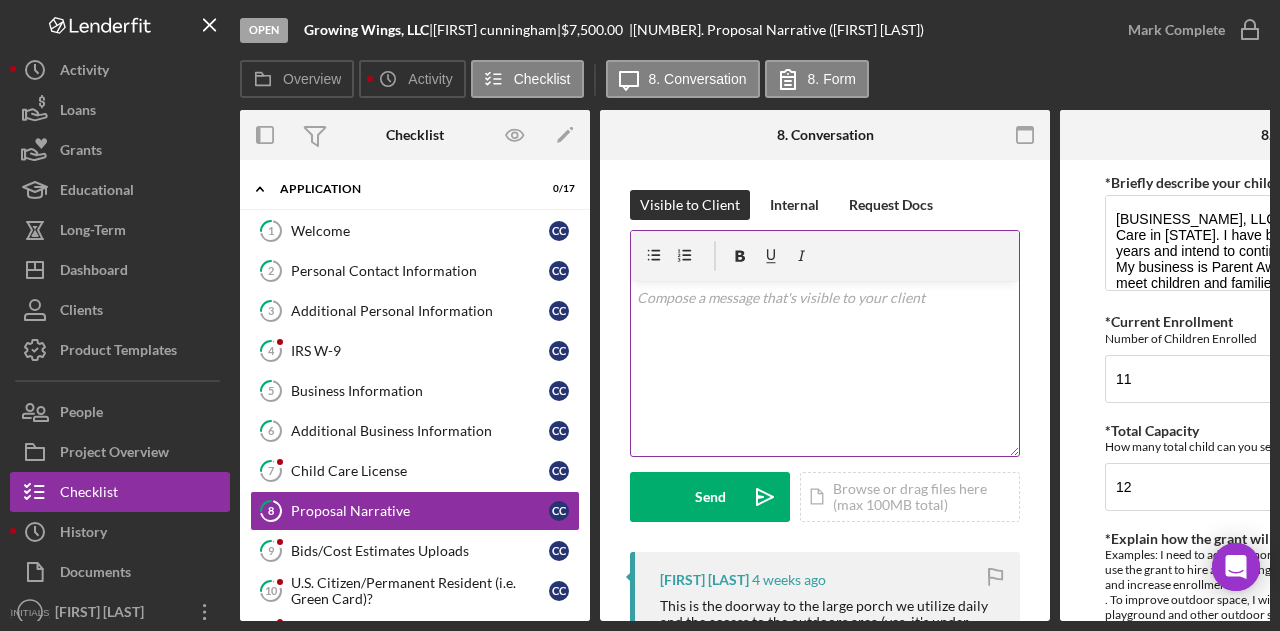scroll, scrollTop: 0, scrollLeft: 240, axis: horizontal 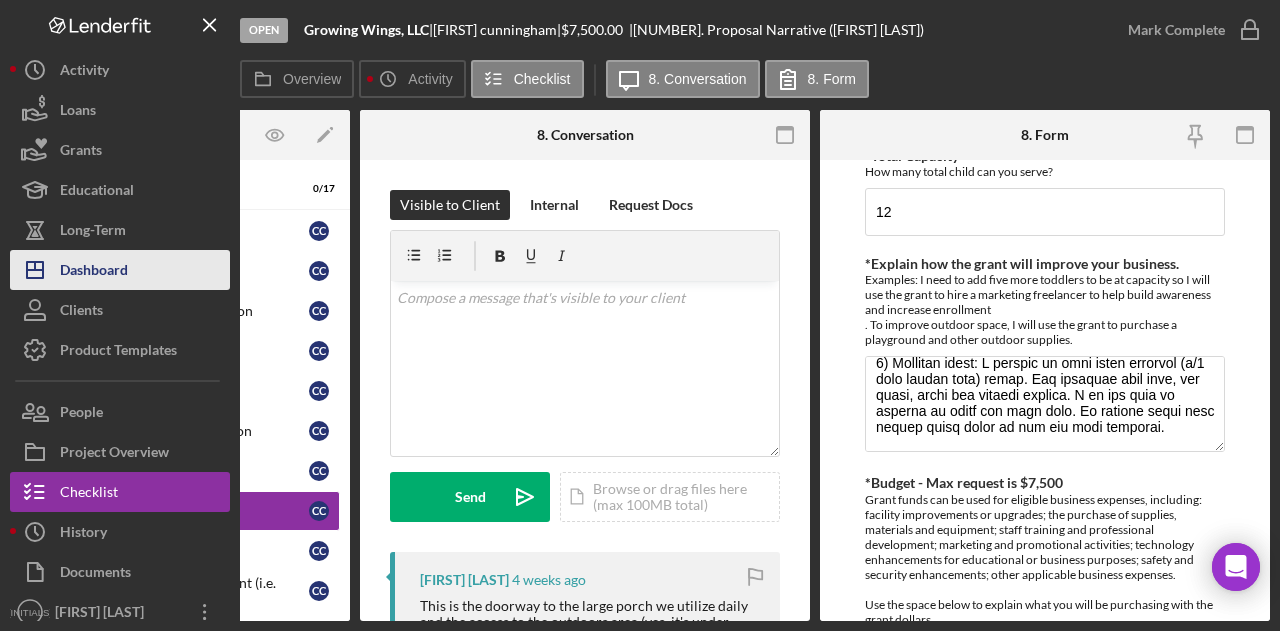 click on "Icon/Dashboard Dashboard" at bounding box center (120, 270) 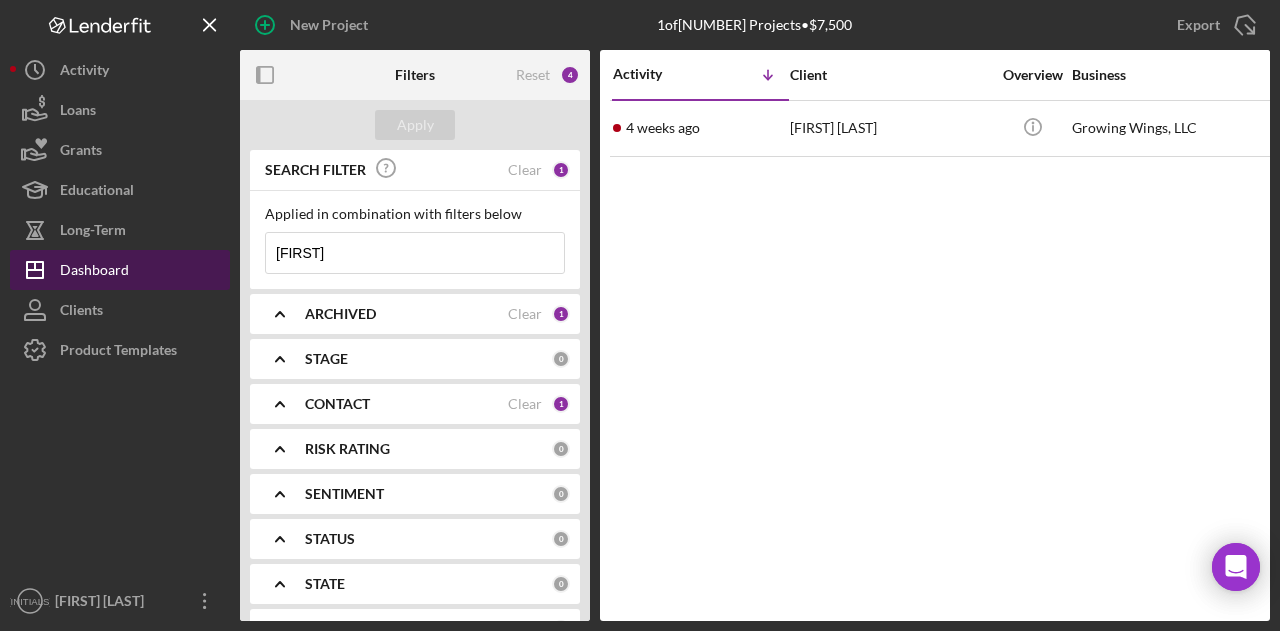 click on "Dashboard" at bounding box center [94, 272] 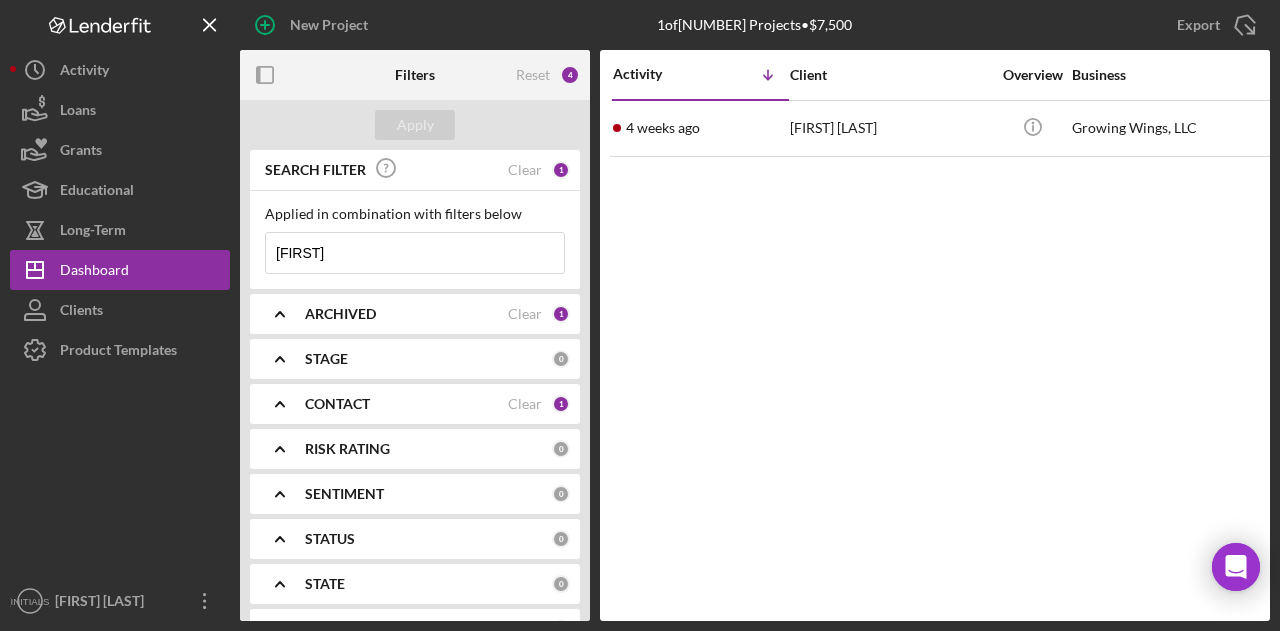 click on "[FIRST]" at bounding box center (415, 253) 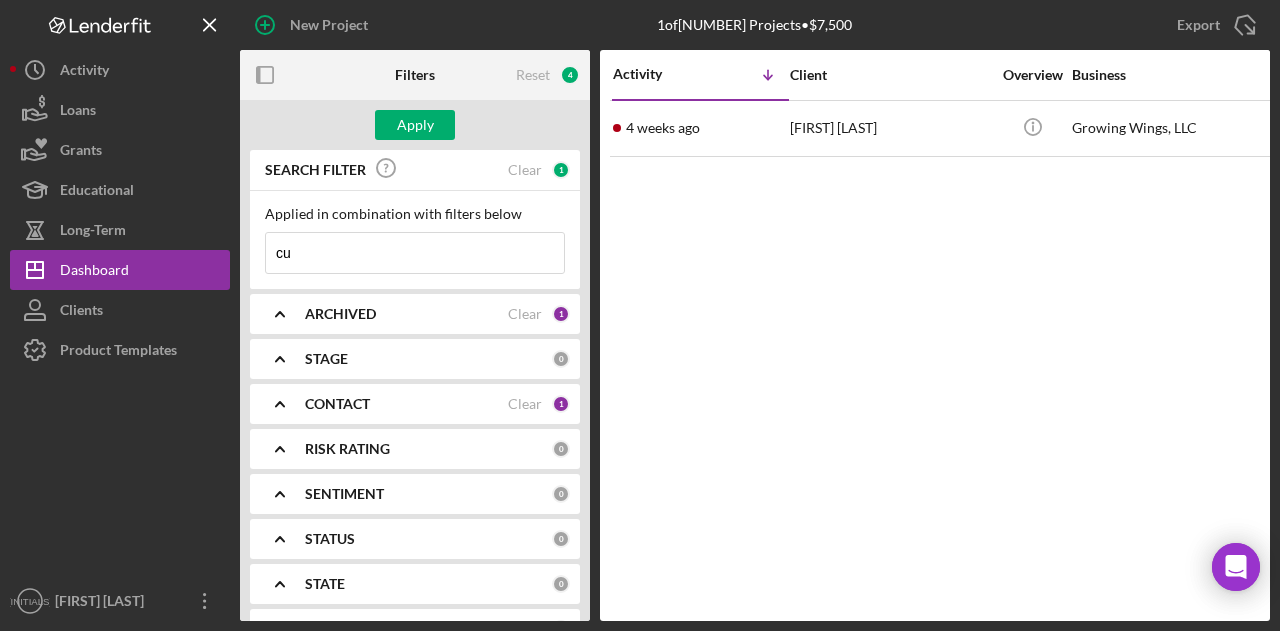 type on "c" 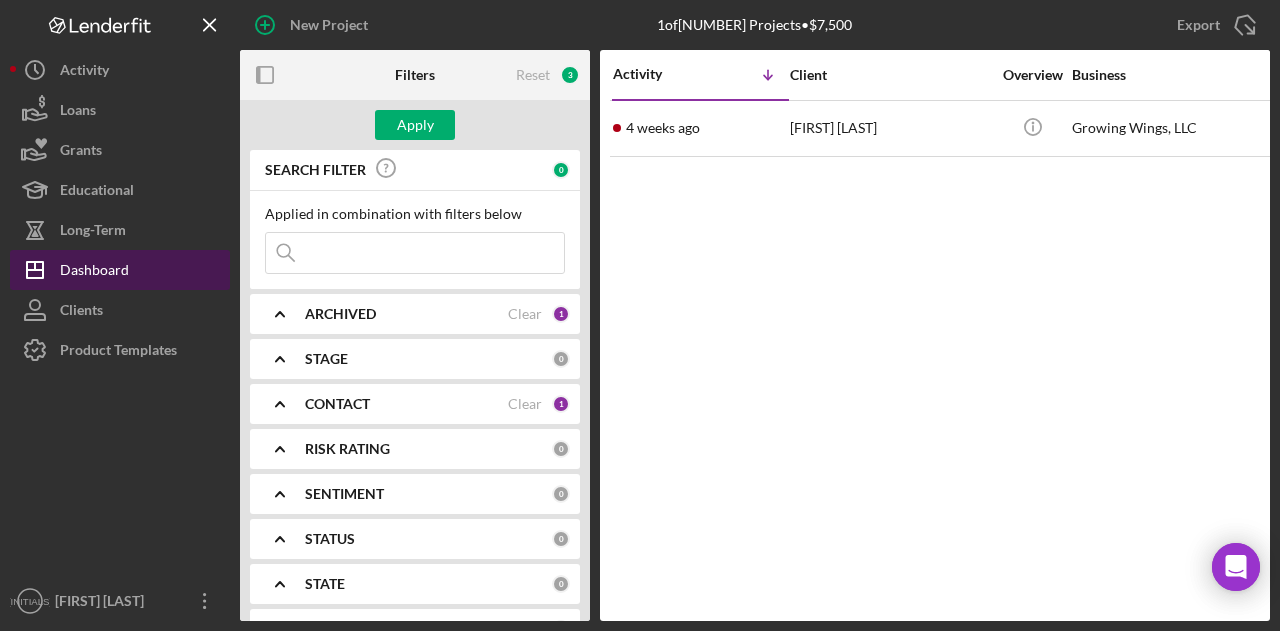 type 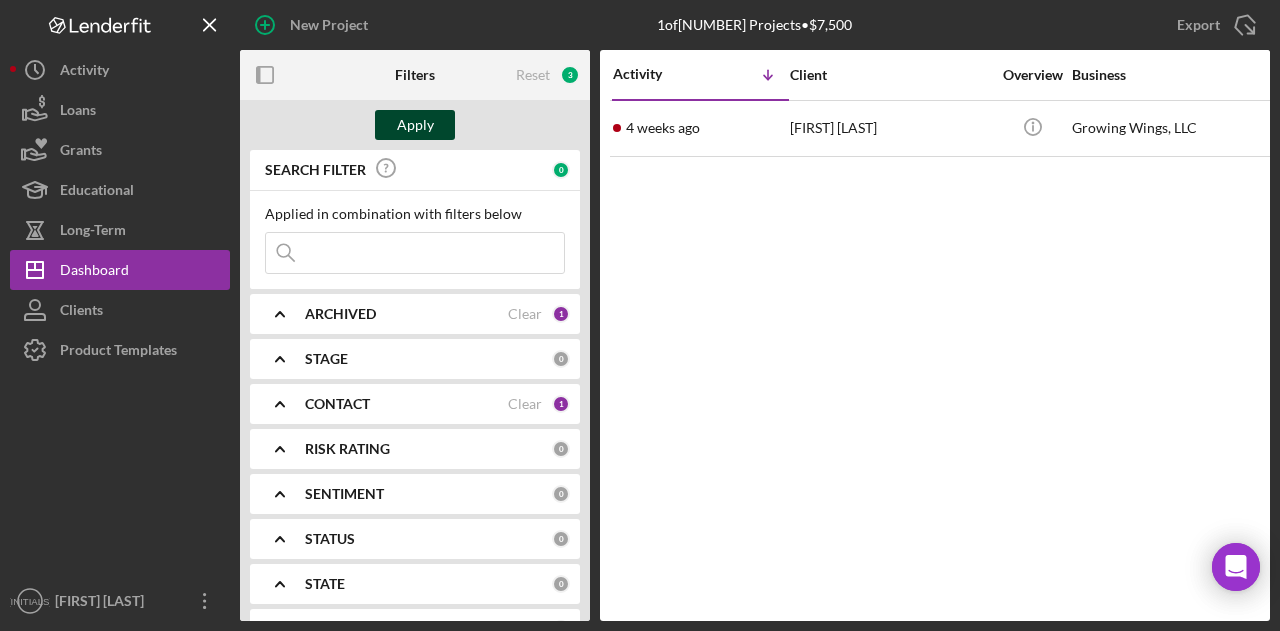 click on "Apply" at bounding box center [415, 125] 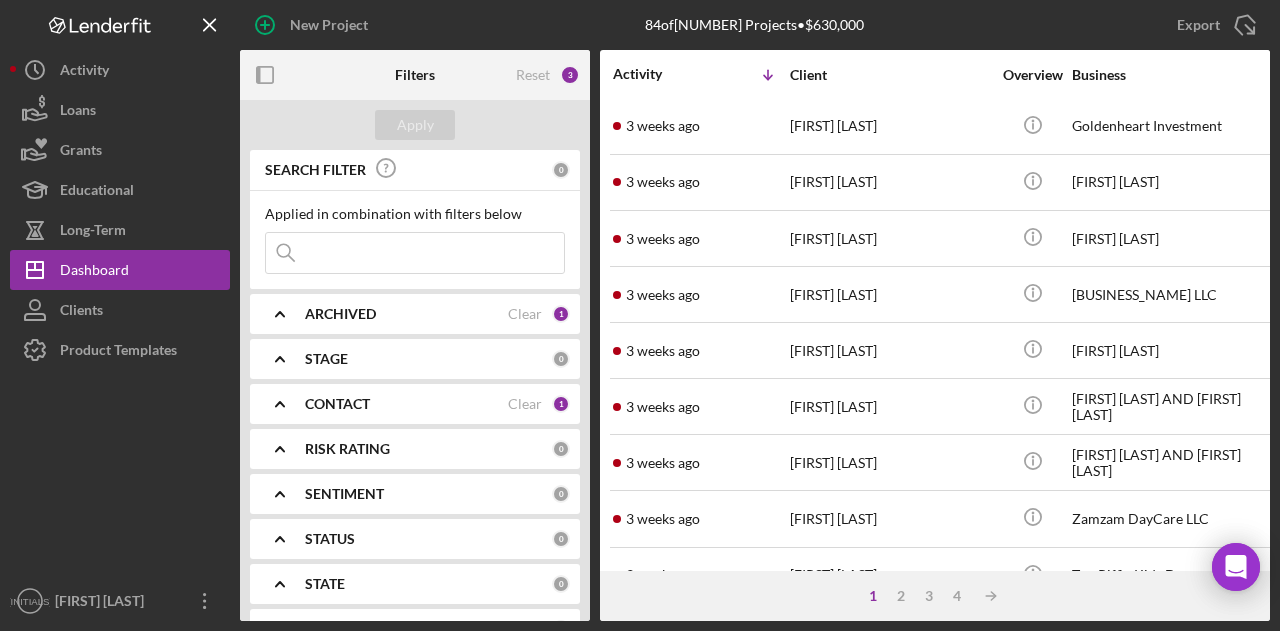 scroll, scrollTop: 940, scrollLeft: 0, axis: vertical 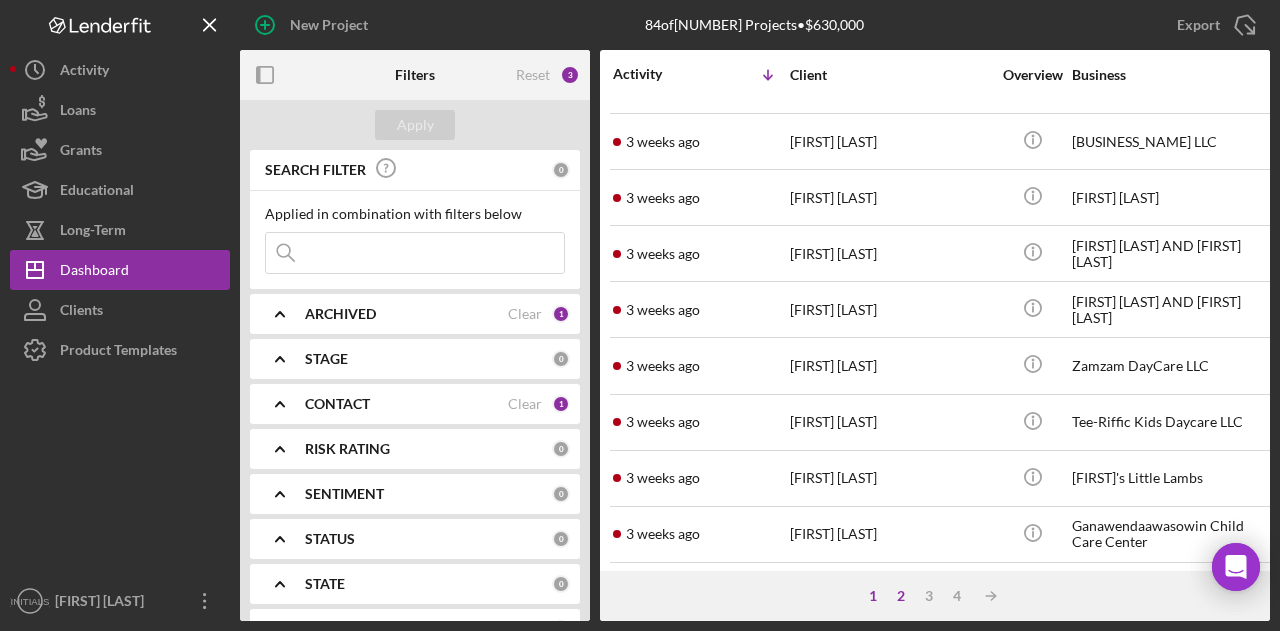 click on "2" at bounding box center (901, 596) 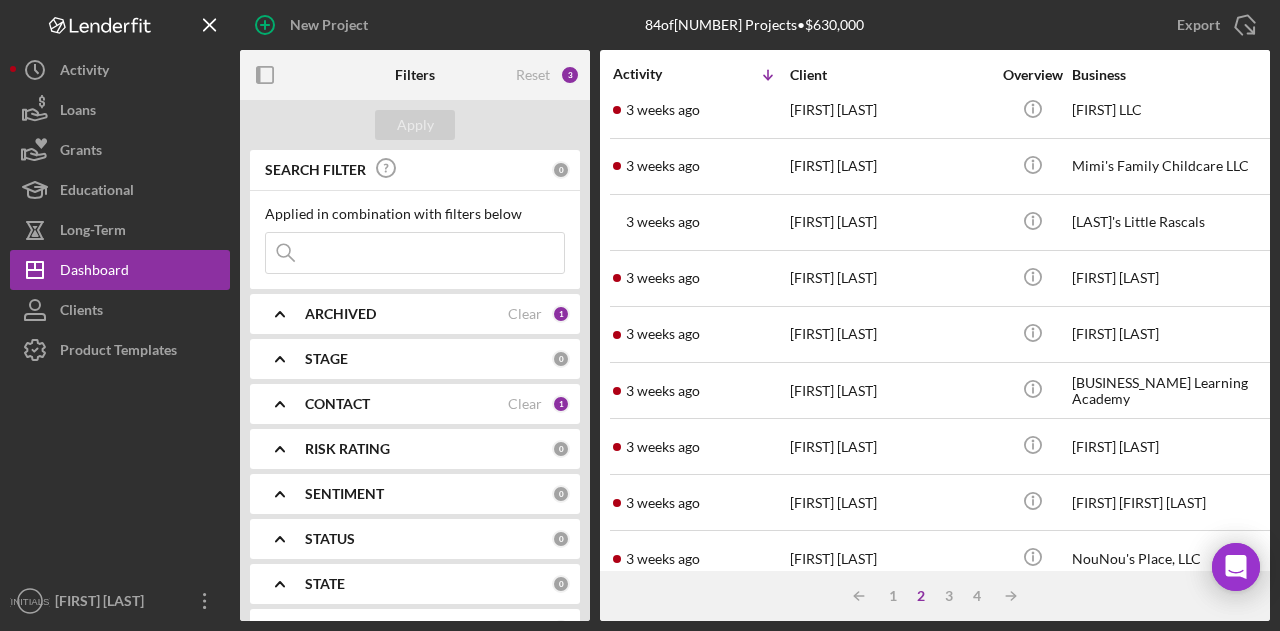 scroll, scrollTop: 90, scrollLeft: 0, axis: vertical 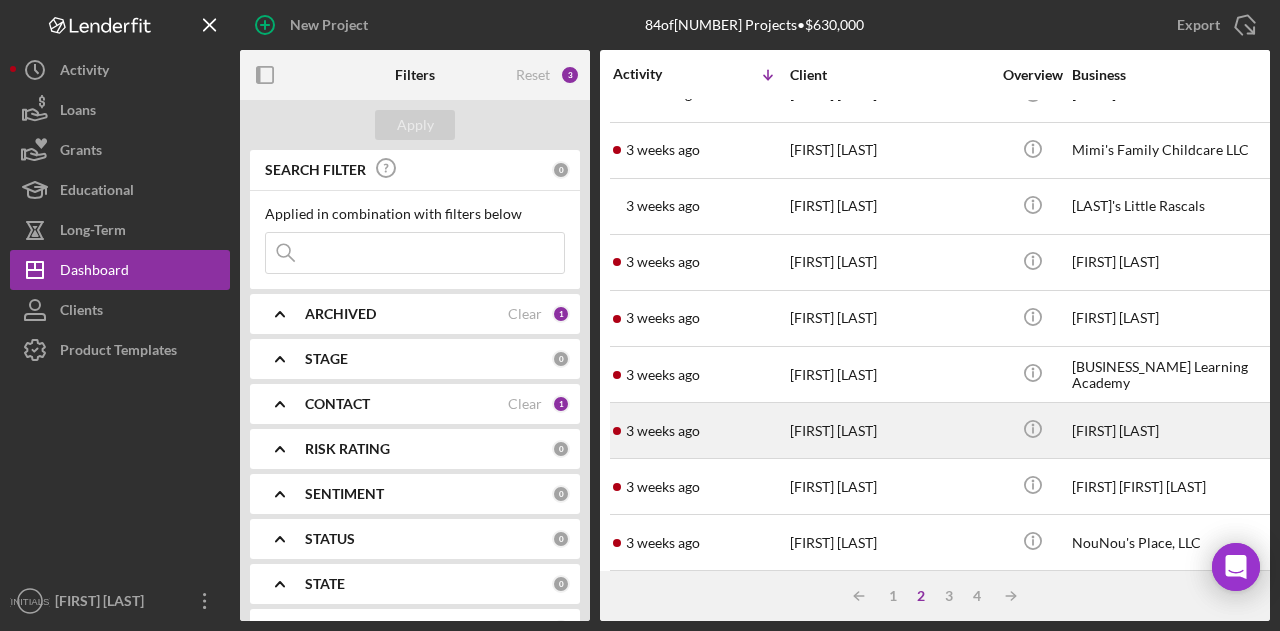 click on "[FIRST] [LAST]" at bounding box center [890, 430] 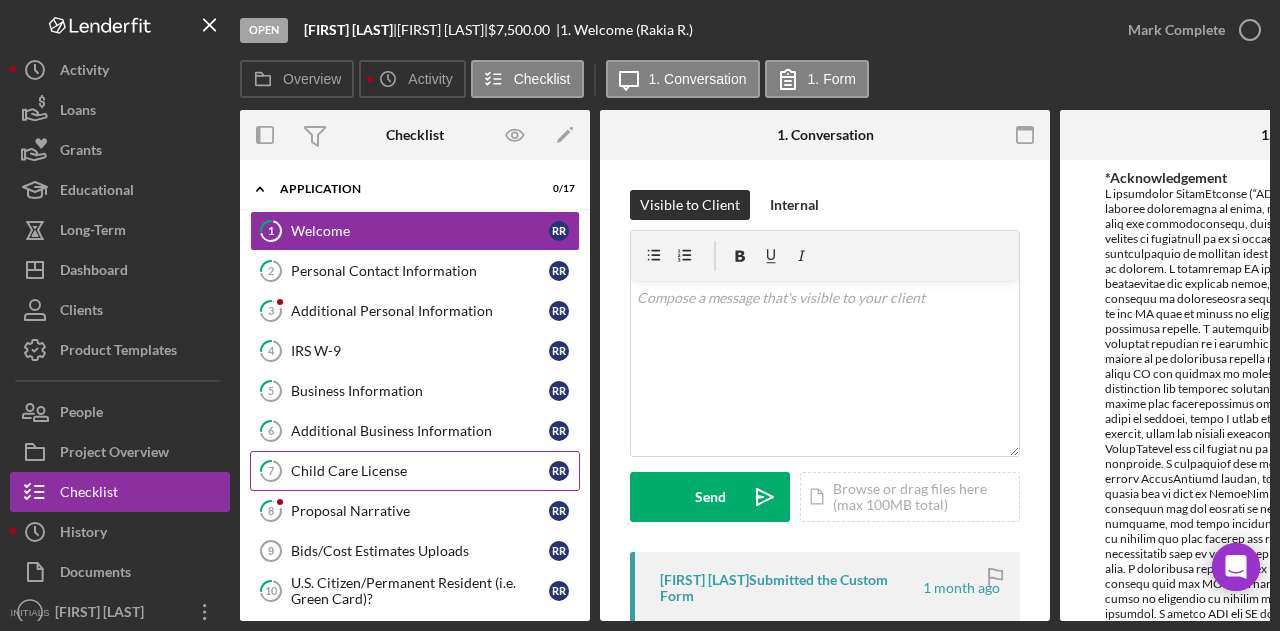 click on "Child Care License" at bounding box center [420, 471] 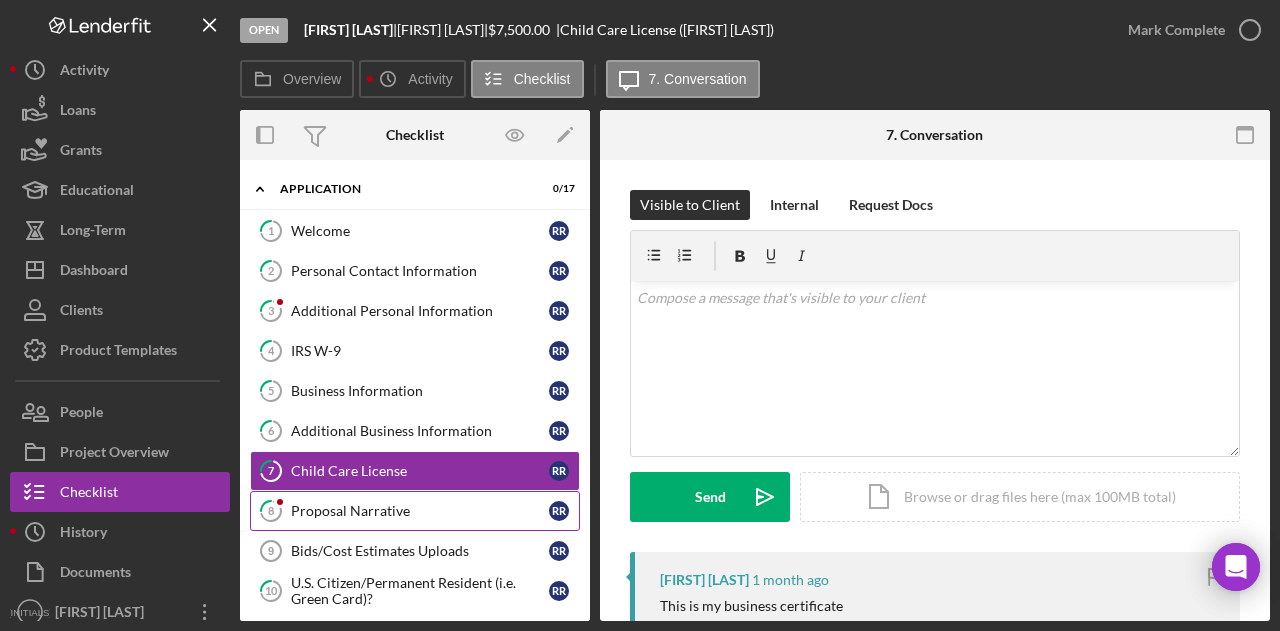 click on "[NUMBER] Proposal Narrative [FIRST] [LAST]" at bounding box center [415, 511] 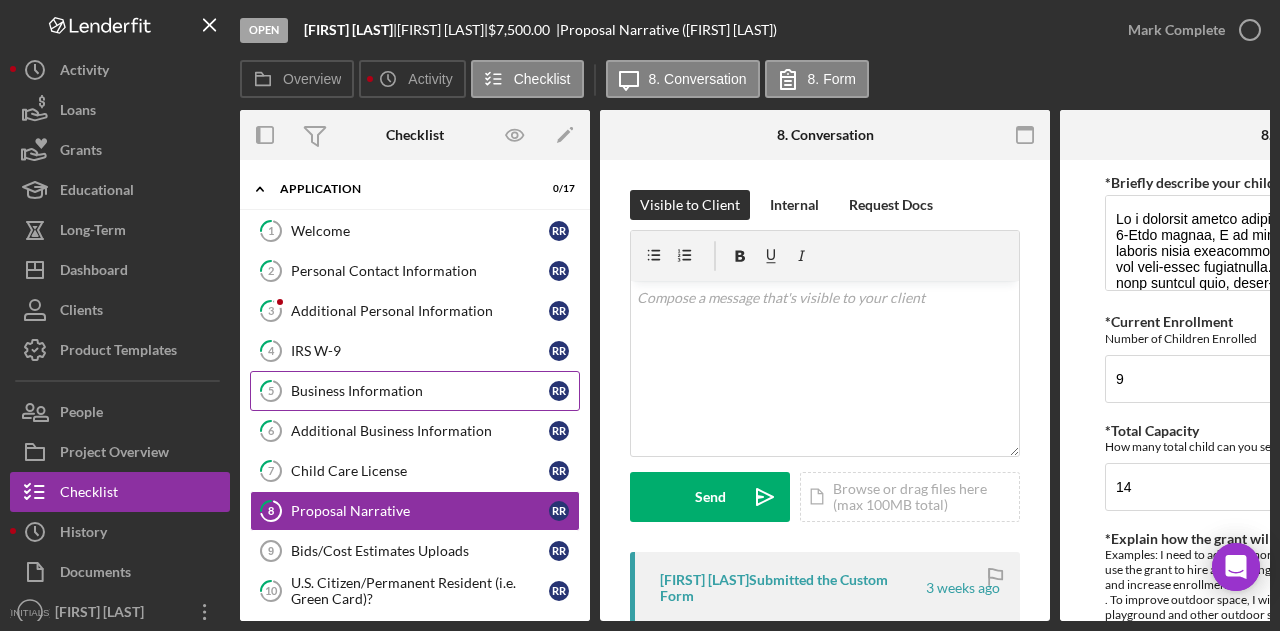 click on "Business Information" at bounding box center (420, 391) 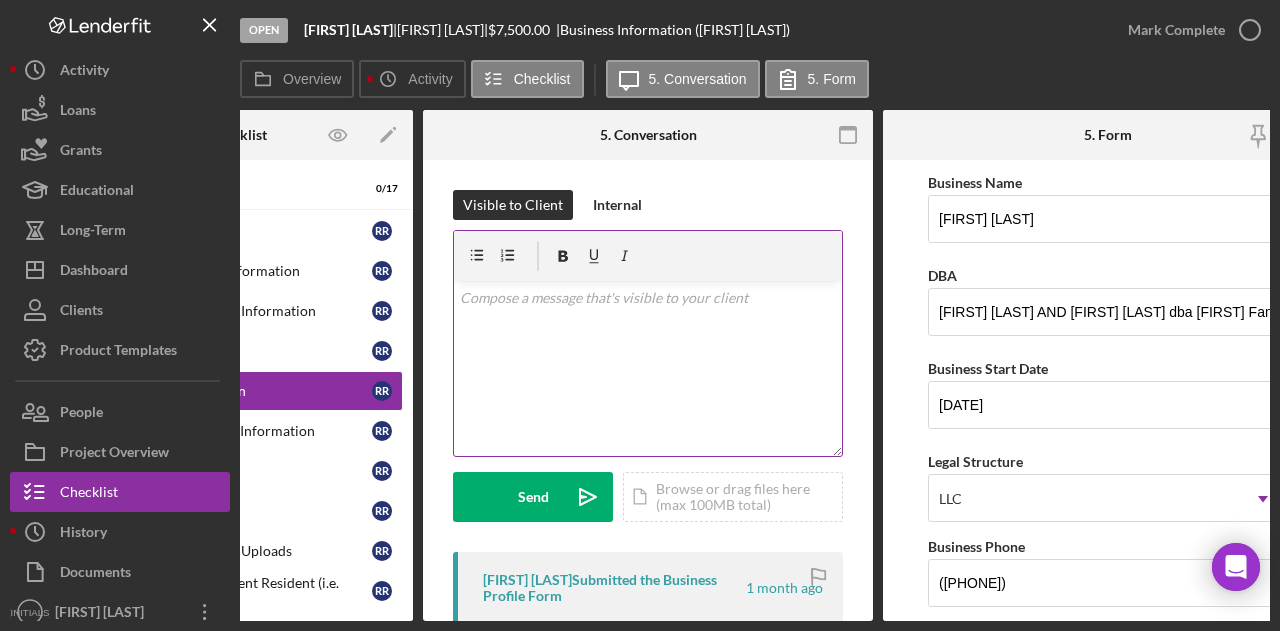 scroll, scrollTop: 0, scrollLeft: 179, axis: horizontal 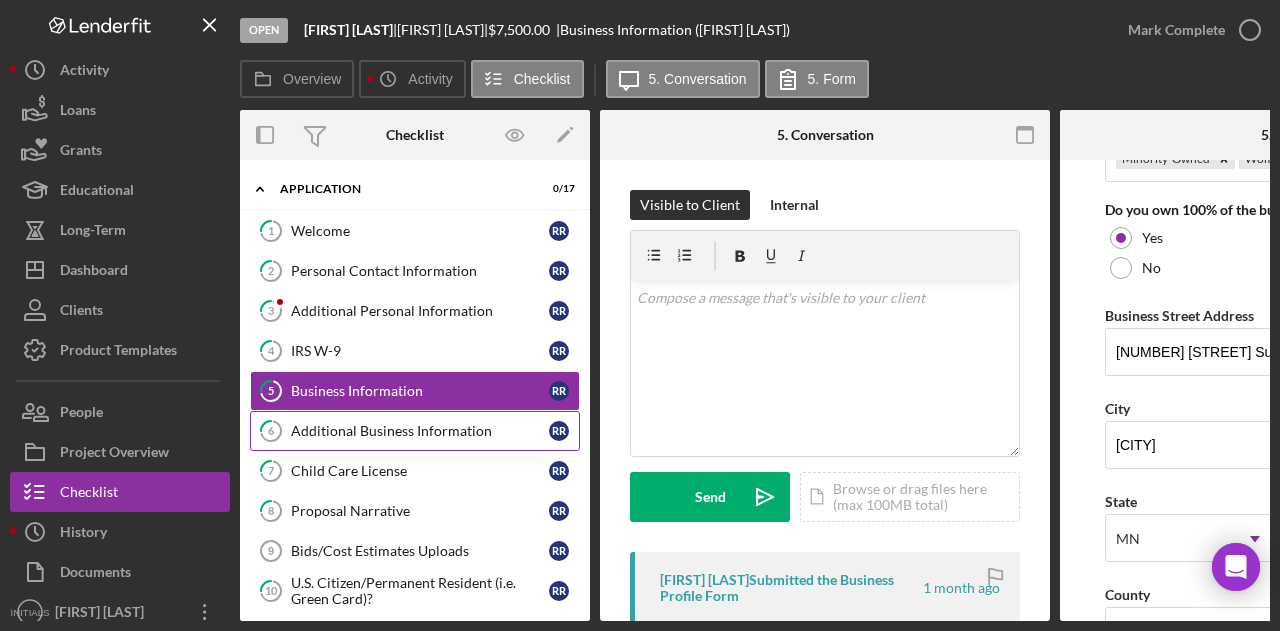 click on "Additional Business Information [FIRST] [LAST]" at bounding box center [415, 431] 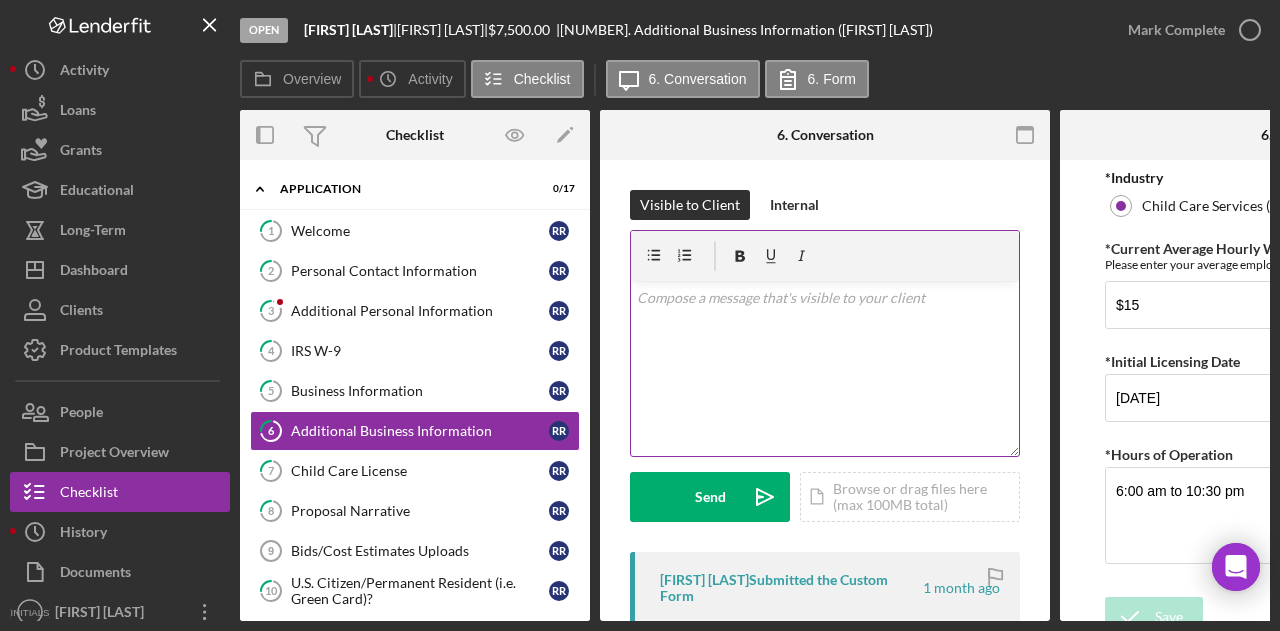 scroll, scrollTop: 0, scrollLeft: 56, axis: horizontal 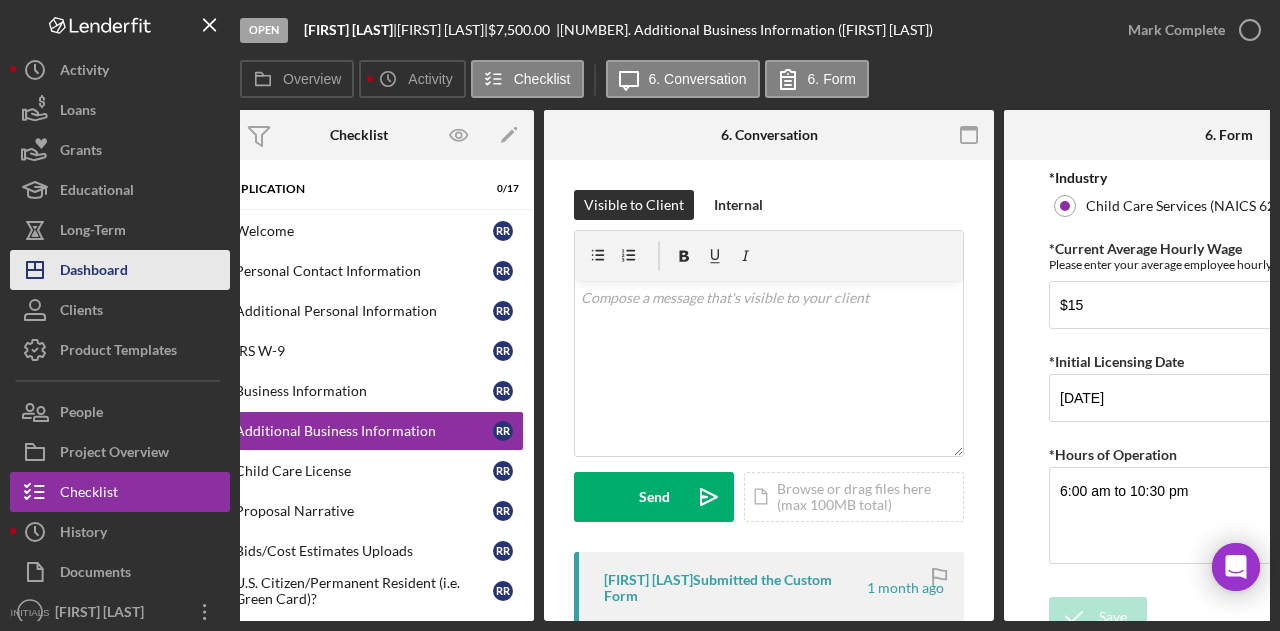 click on "Dashboard" at bounding box center (94, 272) 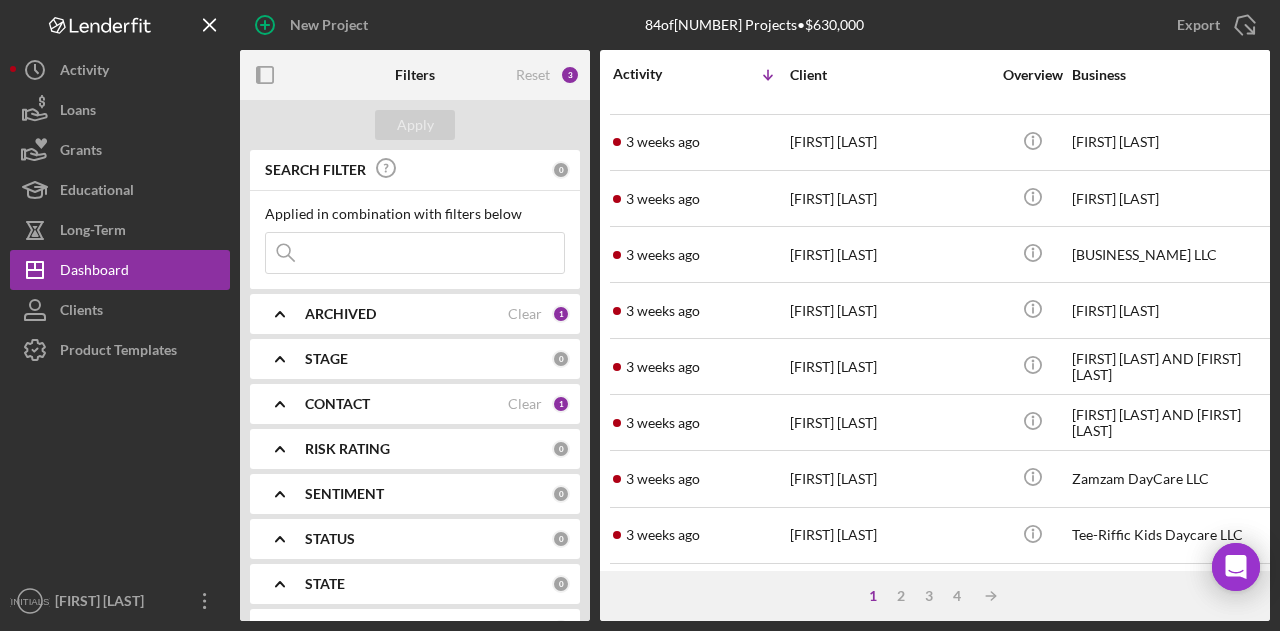 scroll, scrollTop: 940, scrollLeft: 0, axis: vertical 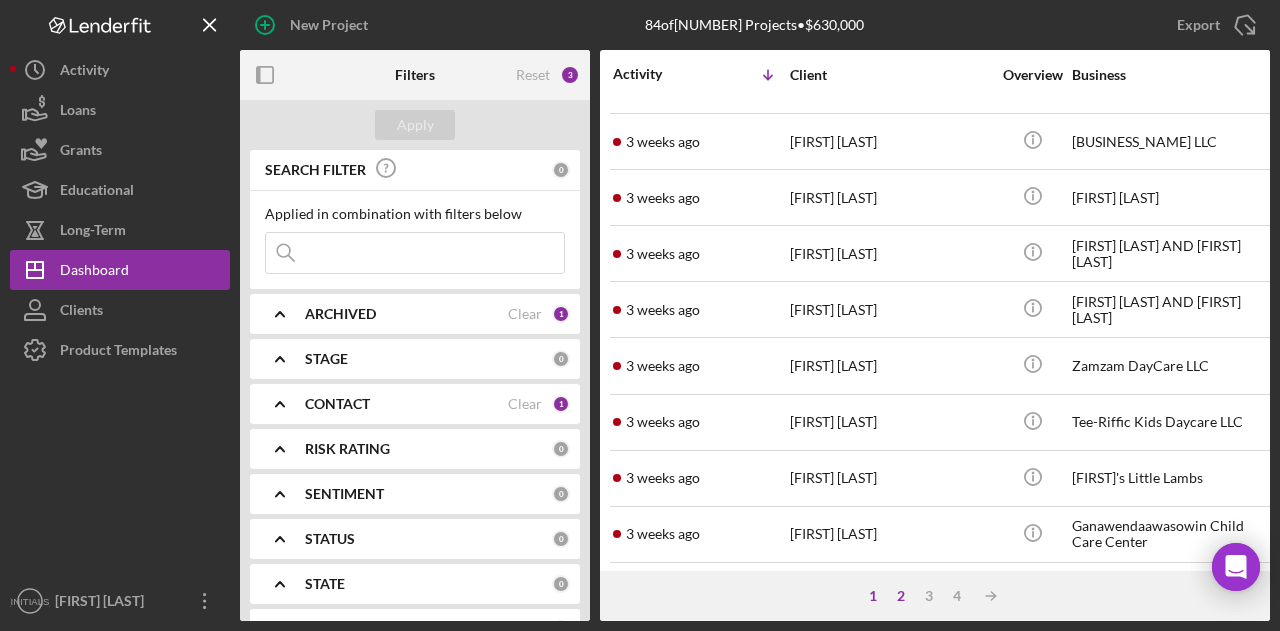 click on "2" at bounding box center (901, 596) 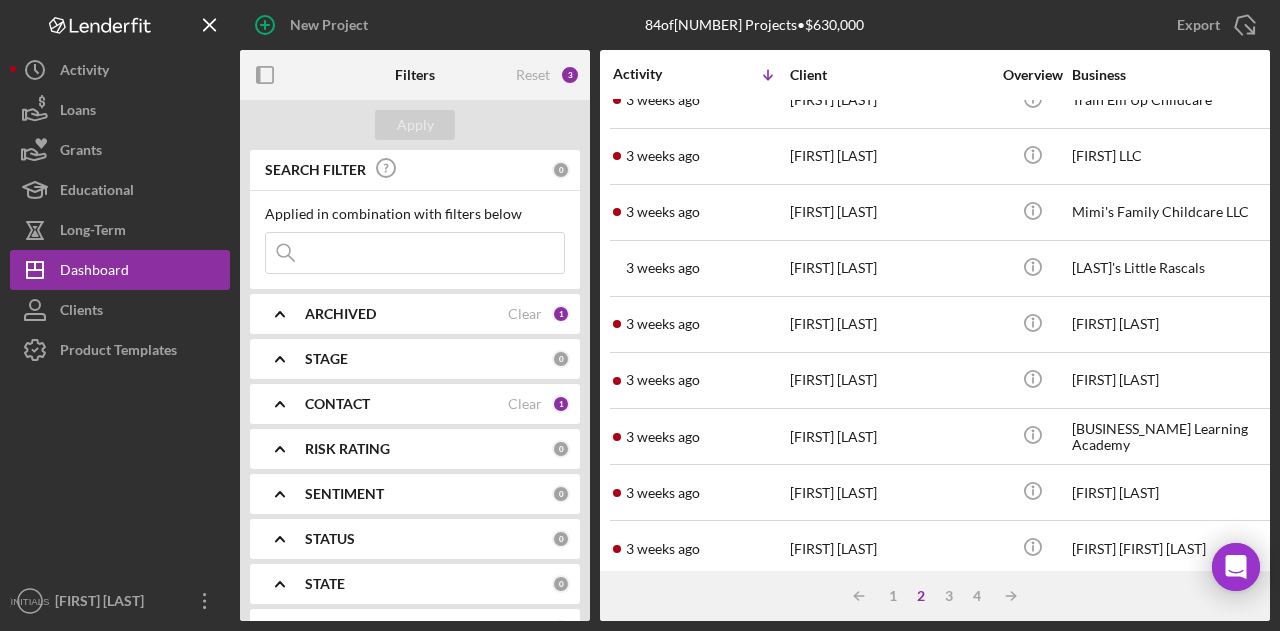 scroll, scrollTop: 0, scrollLeft: 0, axis: both 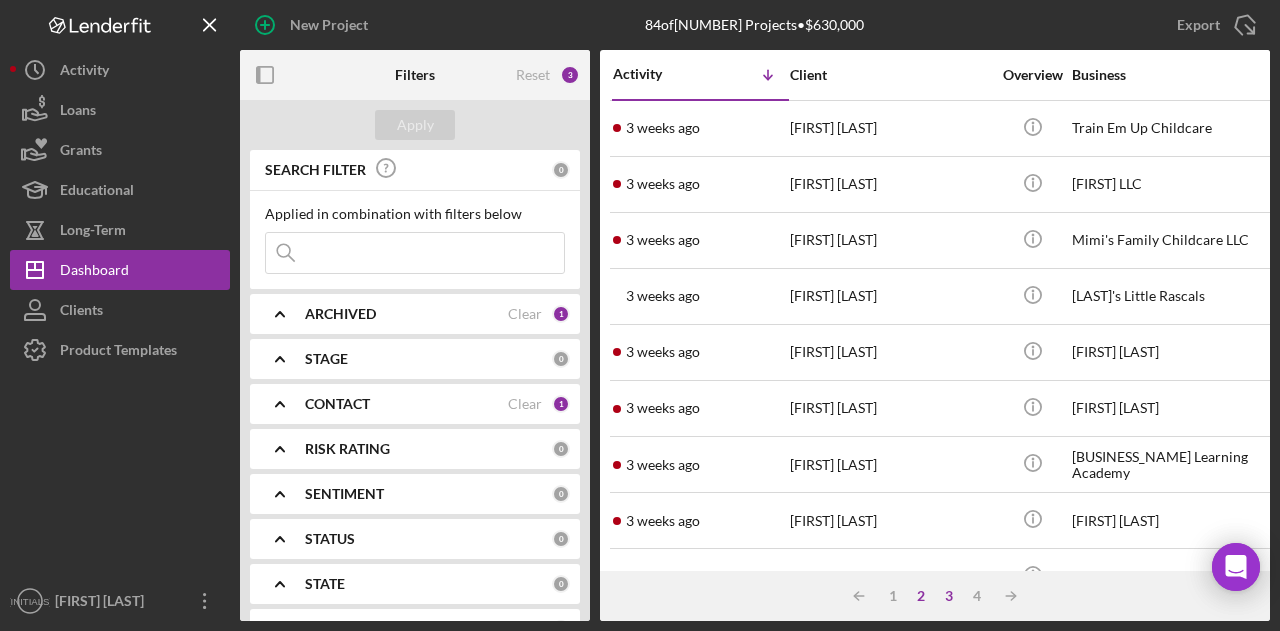 click on "3" at bounding box center (949, 596) 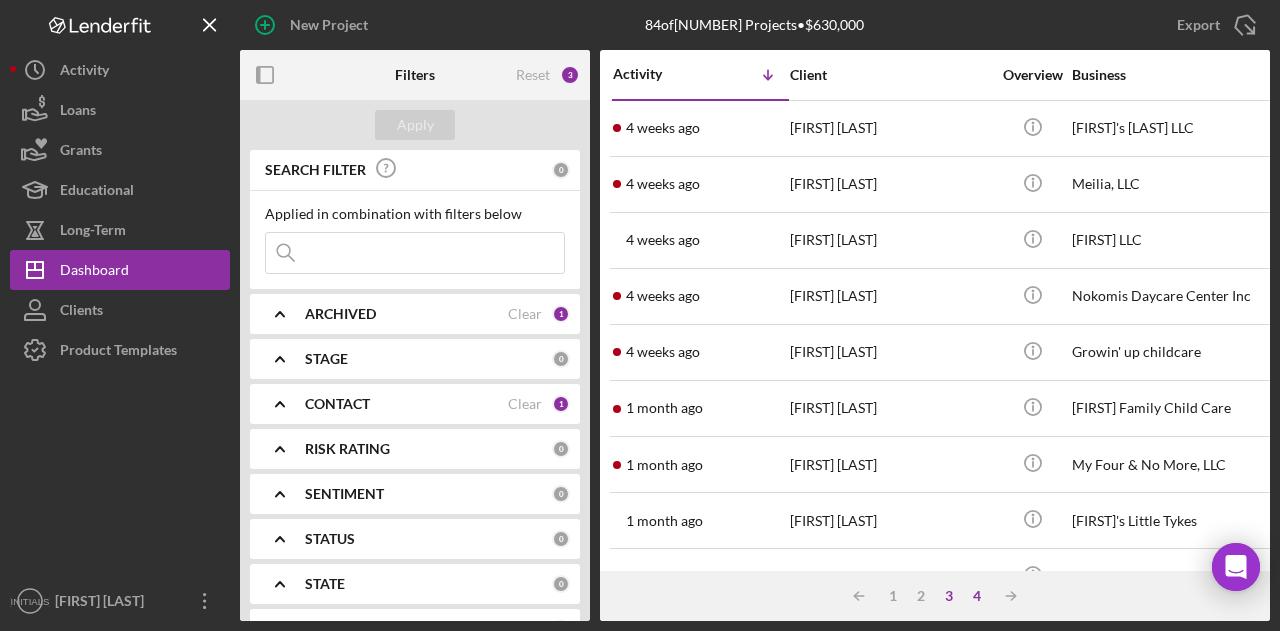 click on "4" at bounding box center [977, 596] 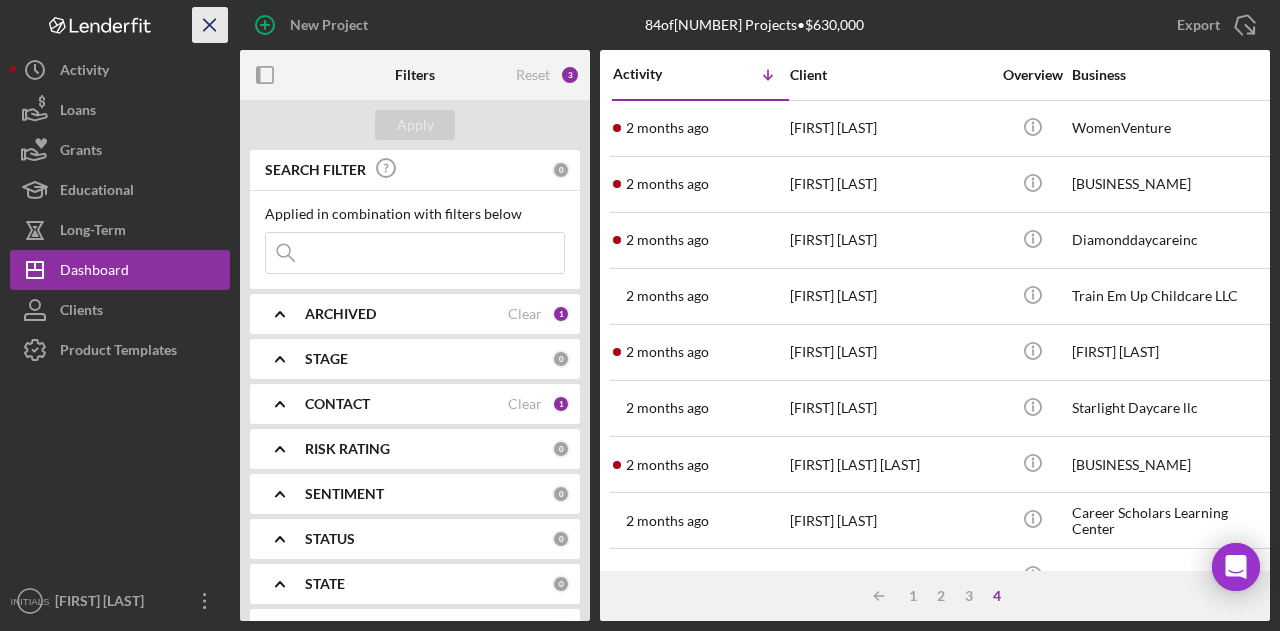 click on "Icon/Menu Close" 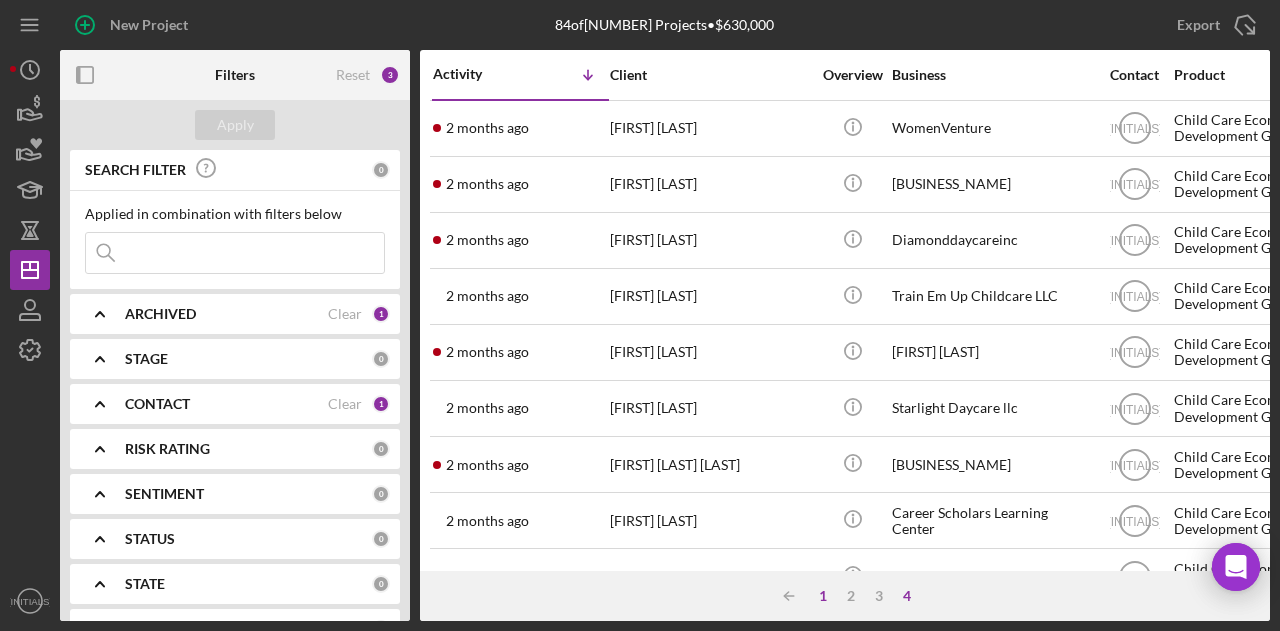 click on "1" at bounding box center (823, 596) 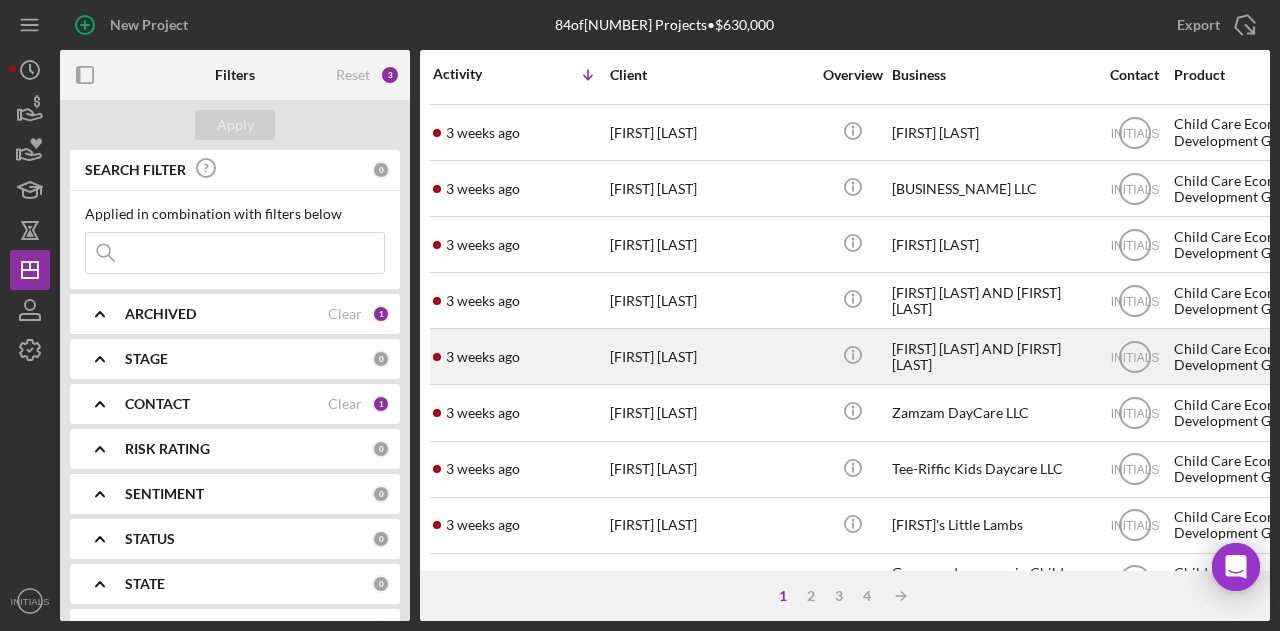 scroll, scrollTop: 940, scrollLeft: 0, axis: vertical 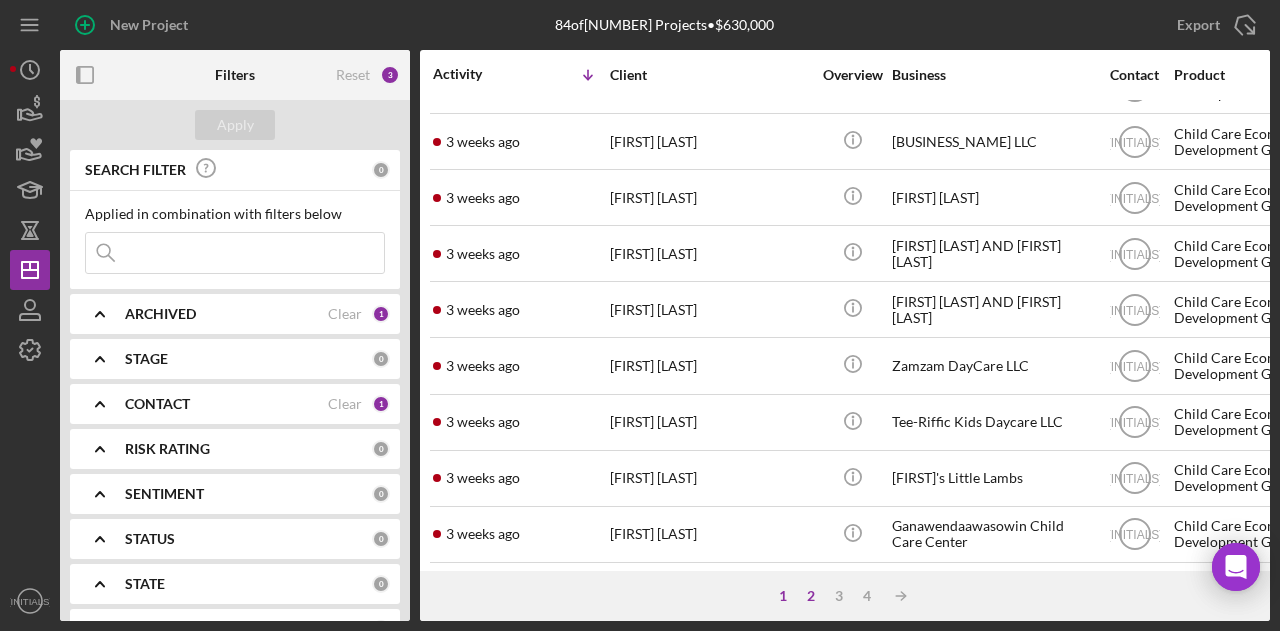 click on "2" at bounding box center (811, 596) 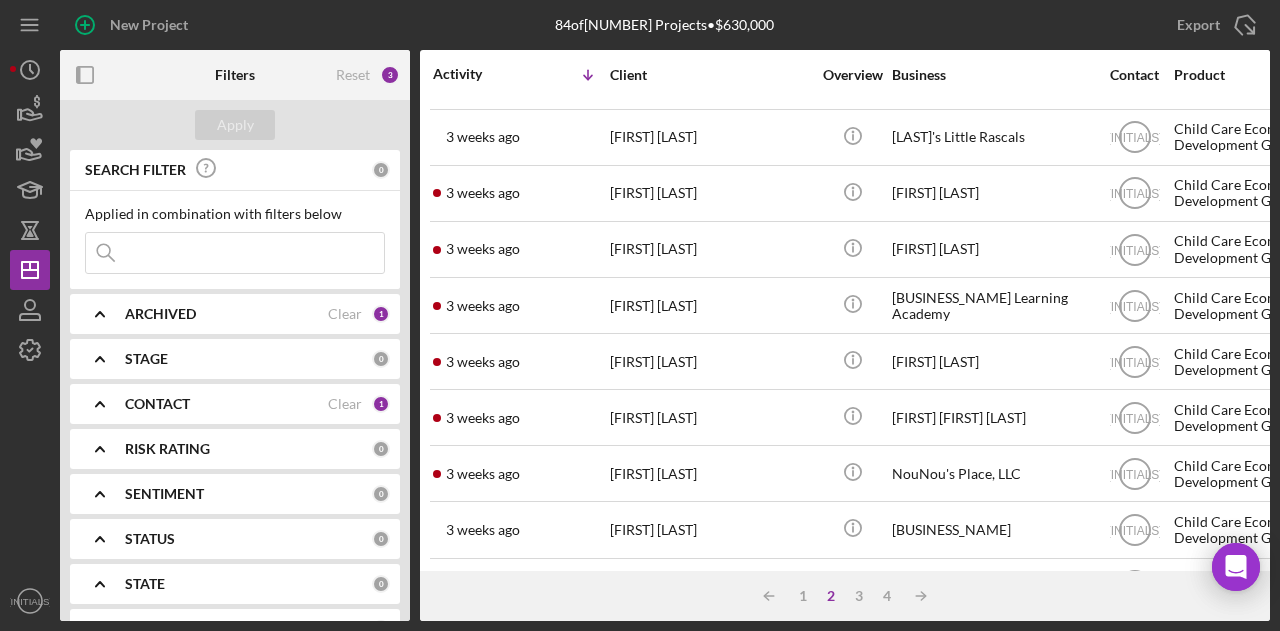 scroll, scrollTop: 0, scrollLeft: 0, axis: both 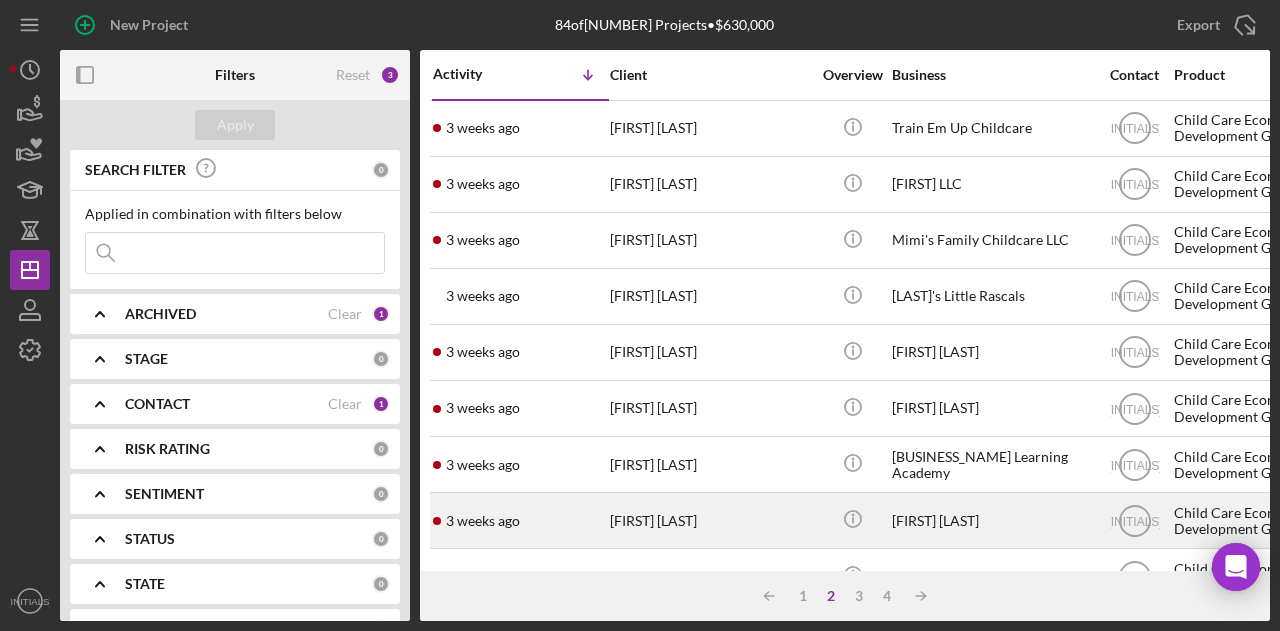 click on "[FIRST] [LAST]" at bounding box center [710, 520] 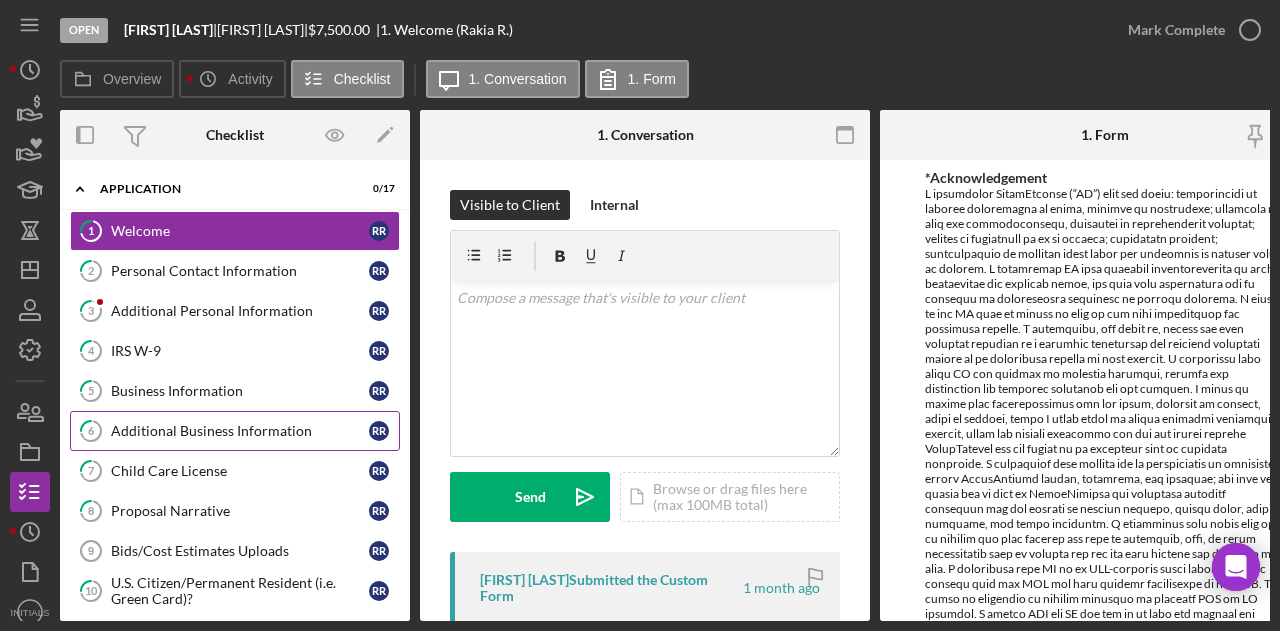 click on "Additional Business Information [FIRST] [LAST]" at bounding box center (235, 431) 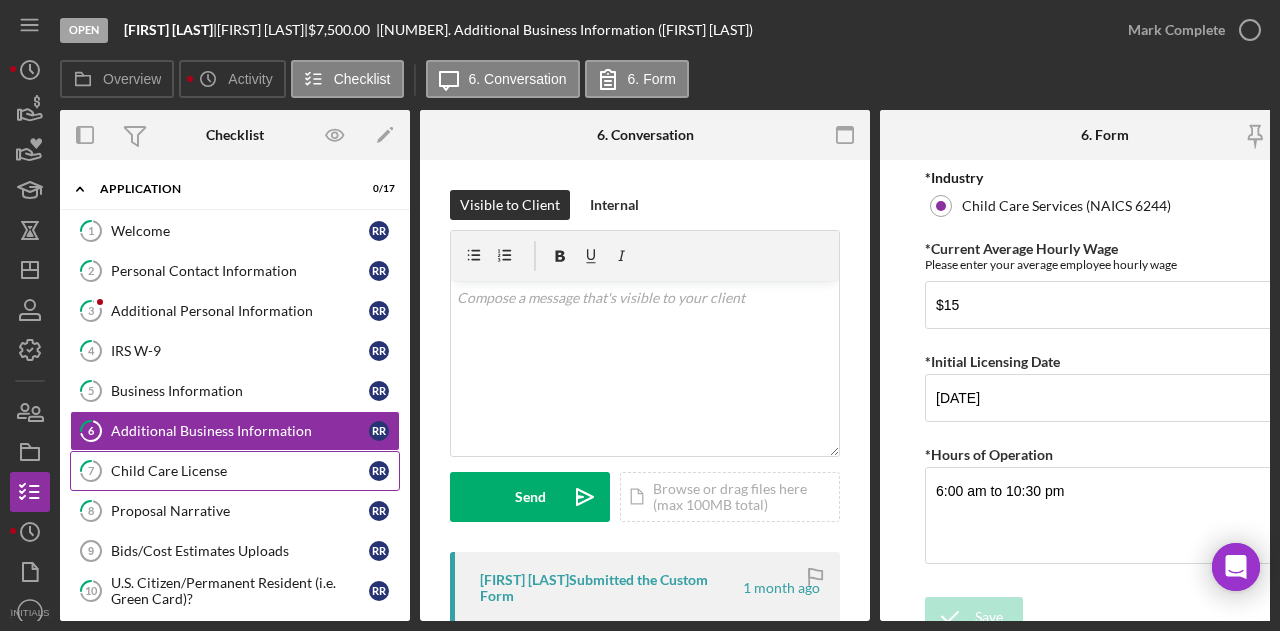 click on "[NUMBER] Child Care License [FIRST] [LAST]" at bounding box center [235, 471] 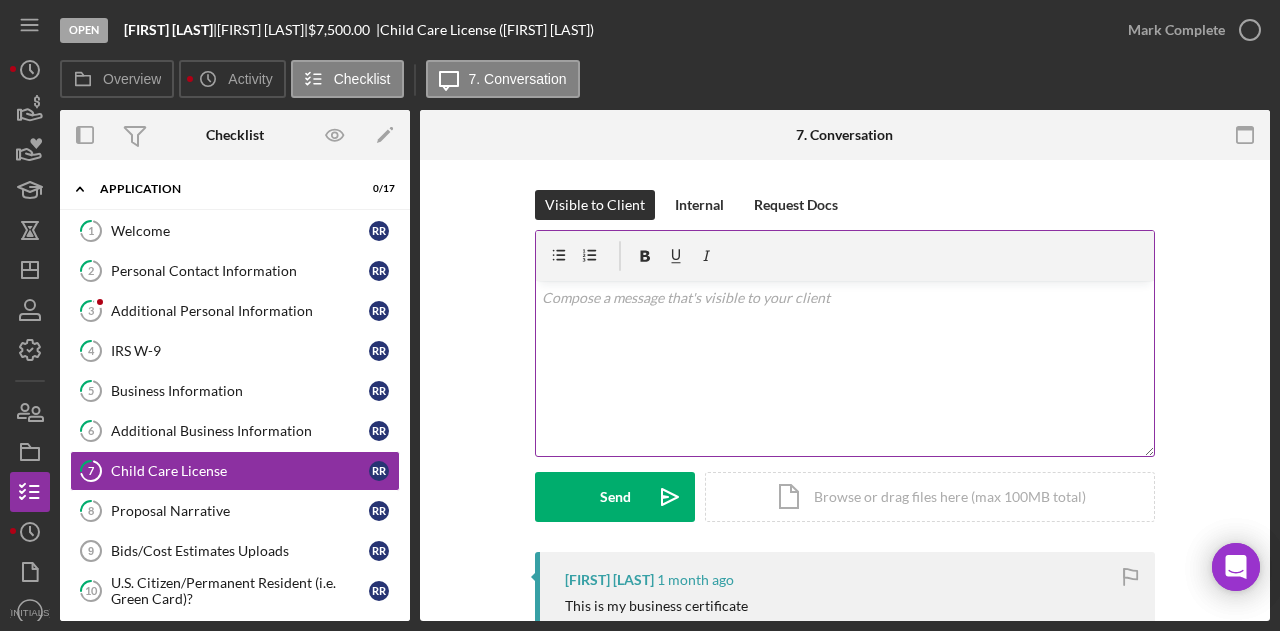 scroll, scrollTop: 233, scrollLeft: 0, axis: vertical 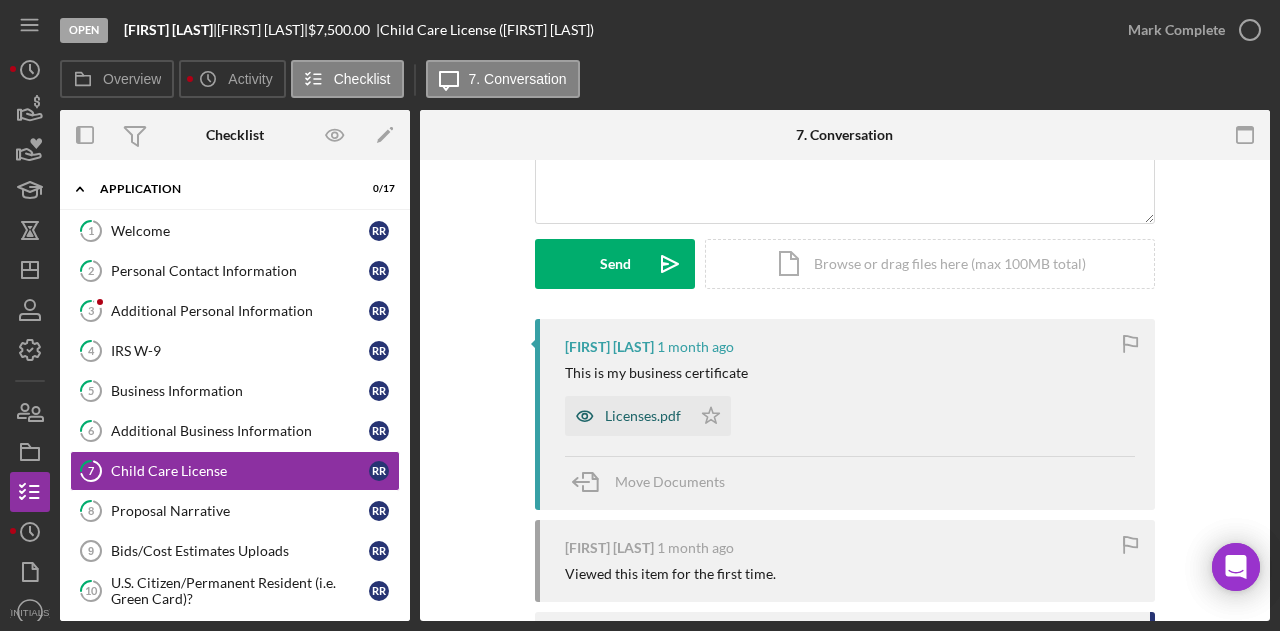 click on "Licenses.pdf" at bounding box center [628, 416] 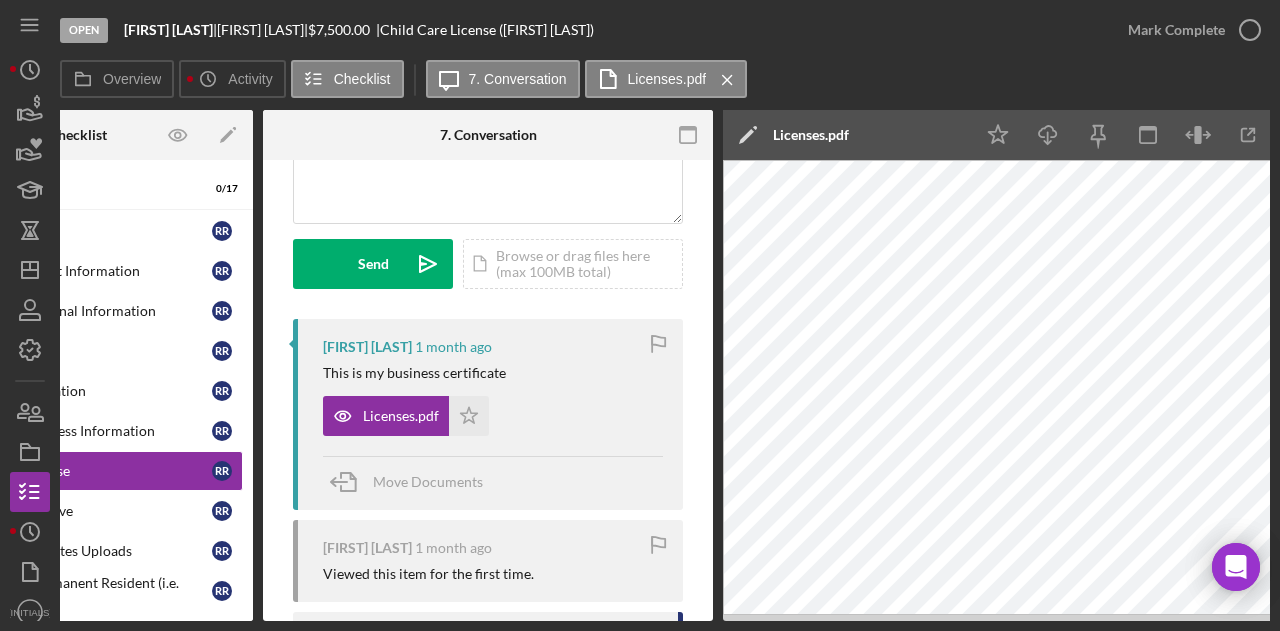 scroll, scrollTop: 0, scrollLeft: 156, axis: horizontal 